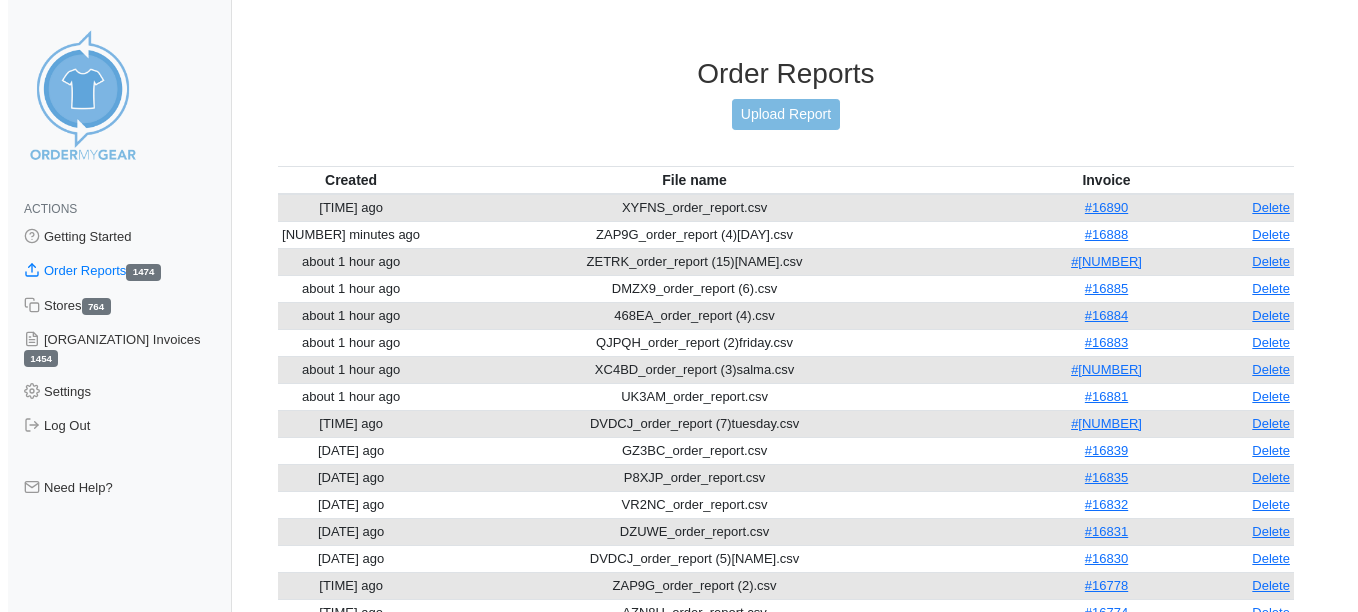 scroll, scrollTop: 0, scrollLeft: 0, axis: both 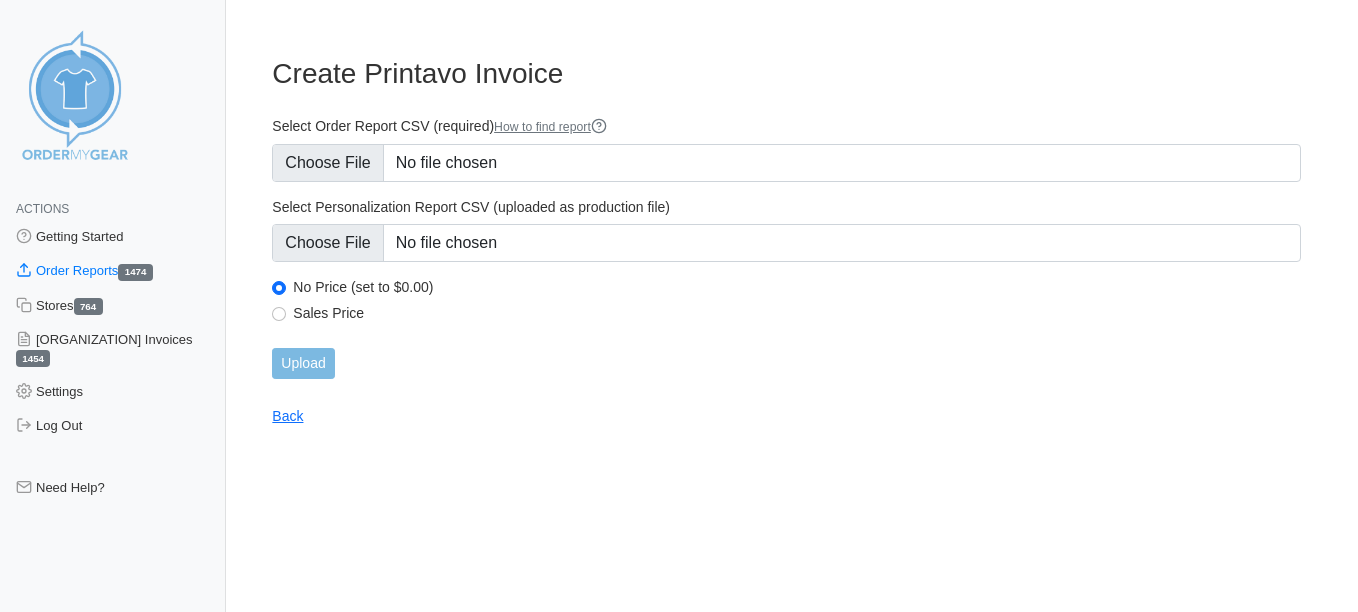 click on "Create Printavo Invoice
Select Order Report CSV (required)
How to find report
Select Personalization Report CSV (uploaded as production file)
No Price (set to $0.00)
Sales Price
Upload
Finding Your OMG Order Report
×
You can download the correct Order Report under the "Accounting" section of the dashboard of your store
Back" at bounding box center [786, 229] 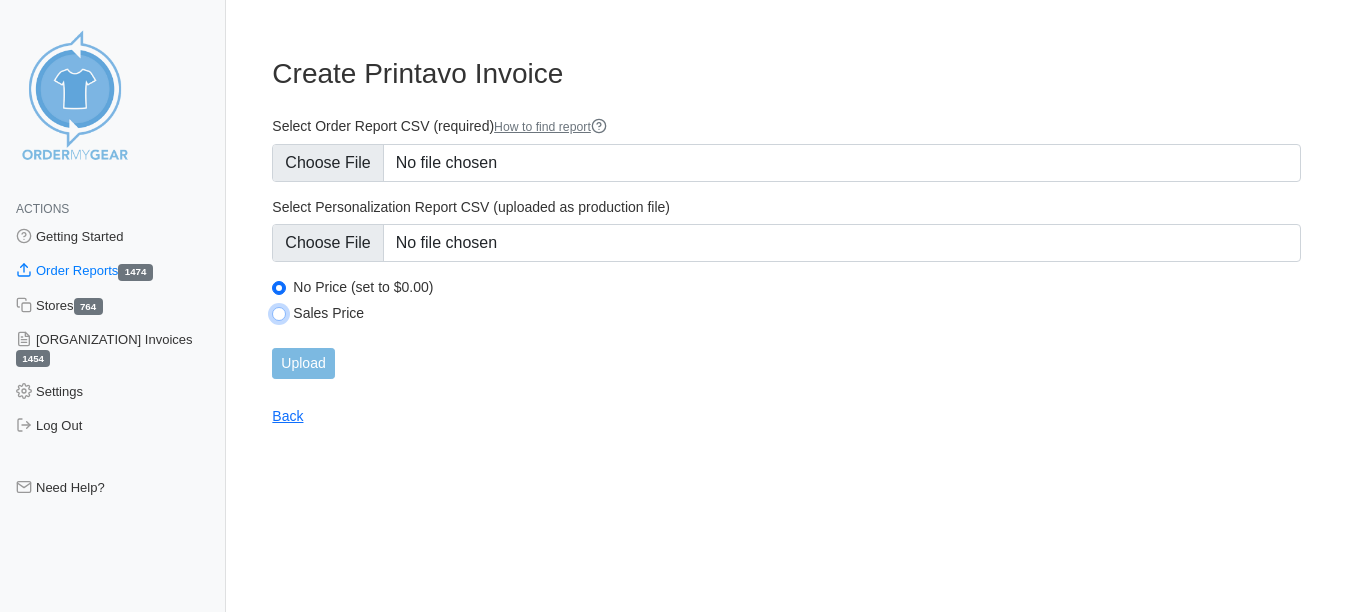 click on "Sales Price" at bounding box center [279, 314] 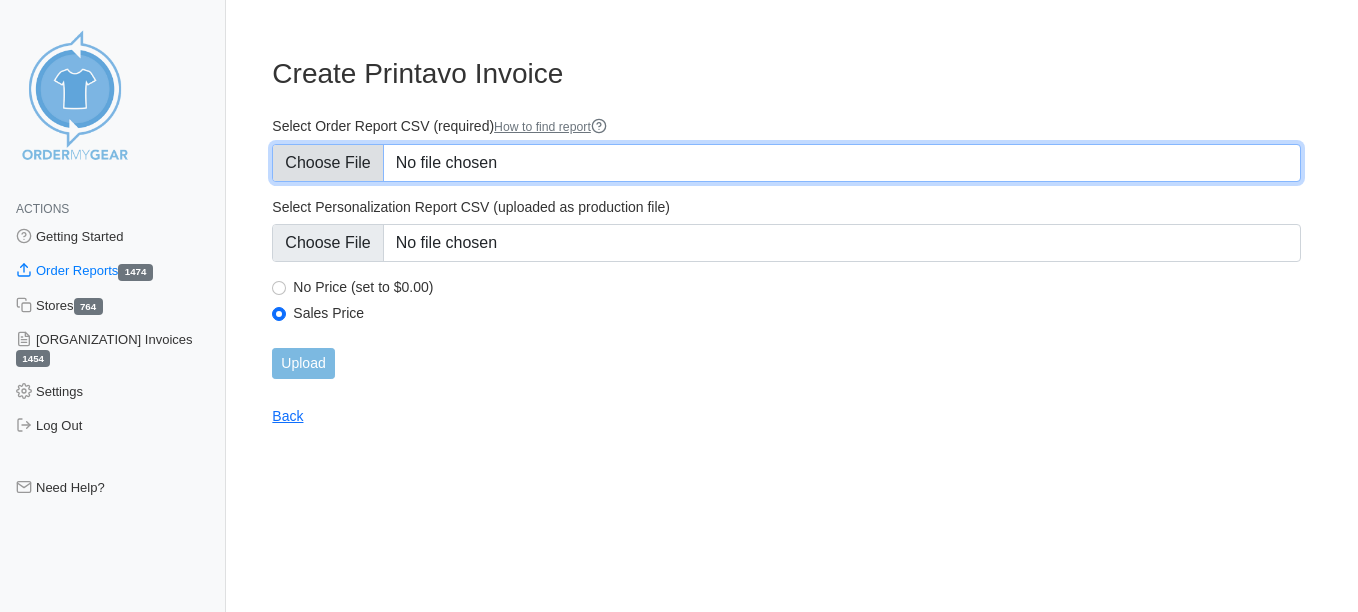 click on "Select Order Report CSV (required)
How to find report" at bounding box center (786, 163) 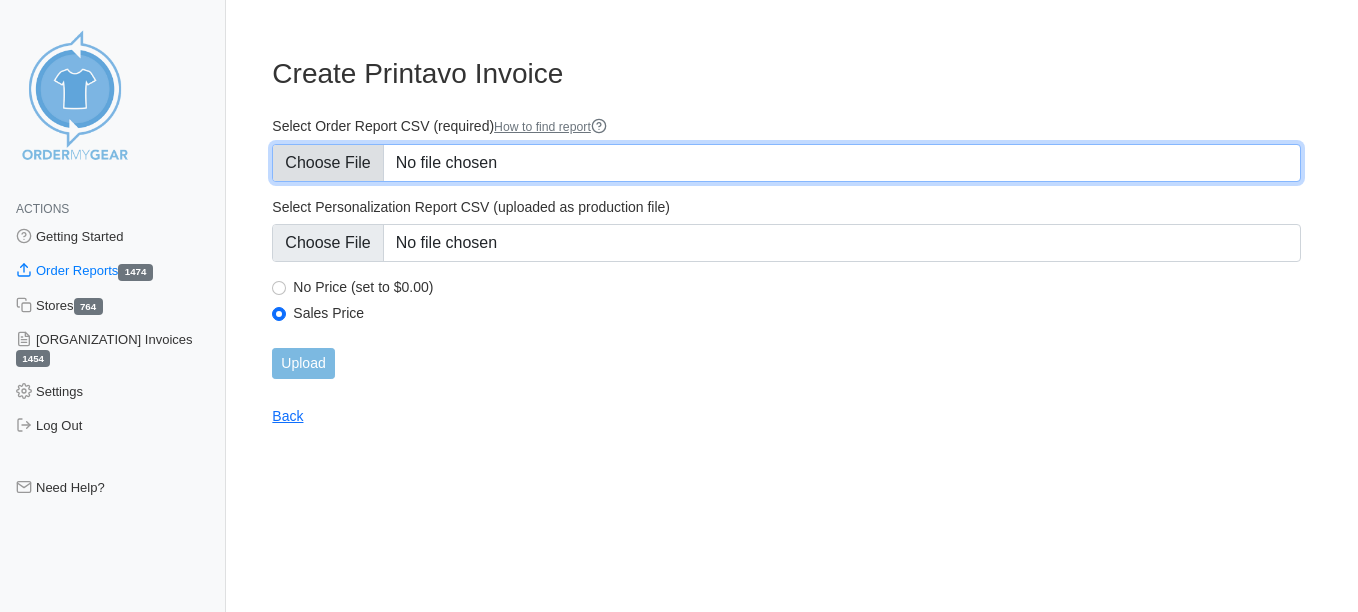 type on "C:\fakepath\U5JFW_order_report (4)friday.csv" 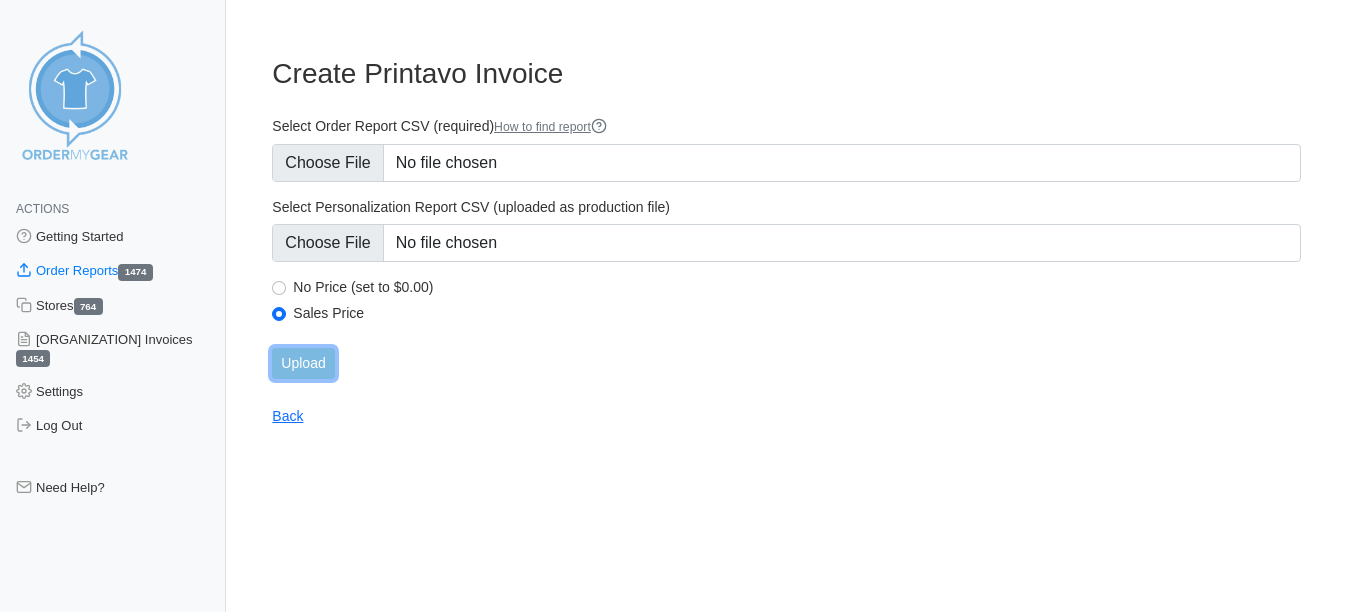 click on "Upload" at bounding box center [303, 363] 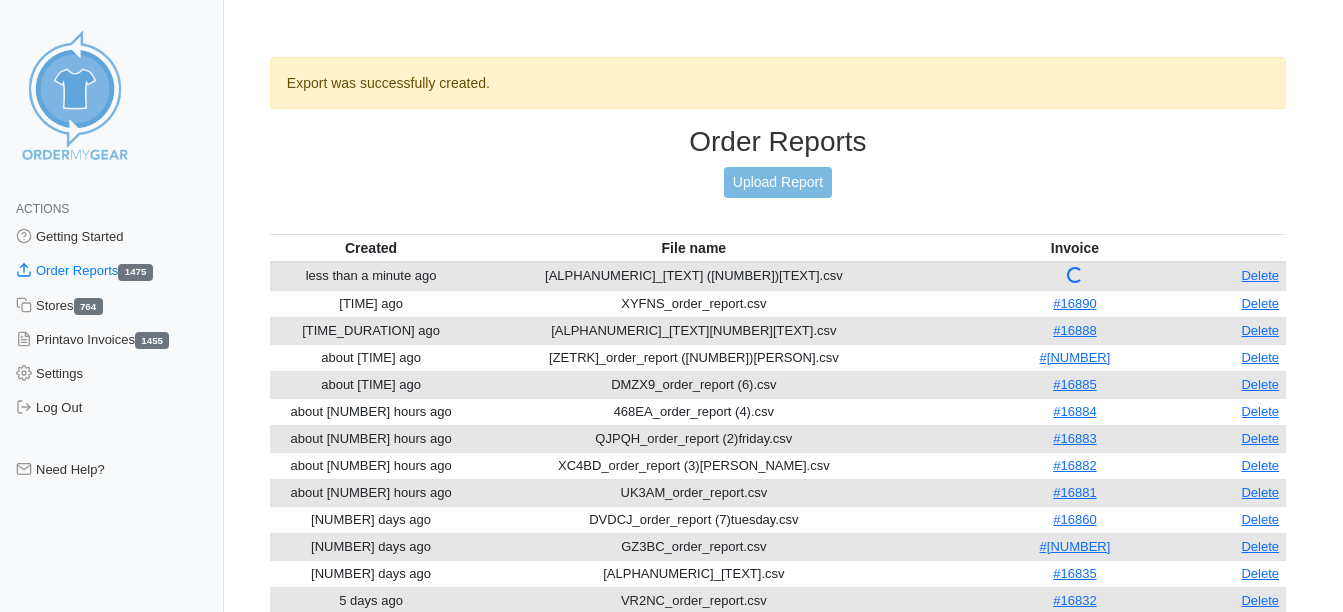 scroll, scrollTop: 0, scrollLeft: 0, axis: both 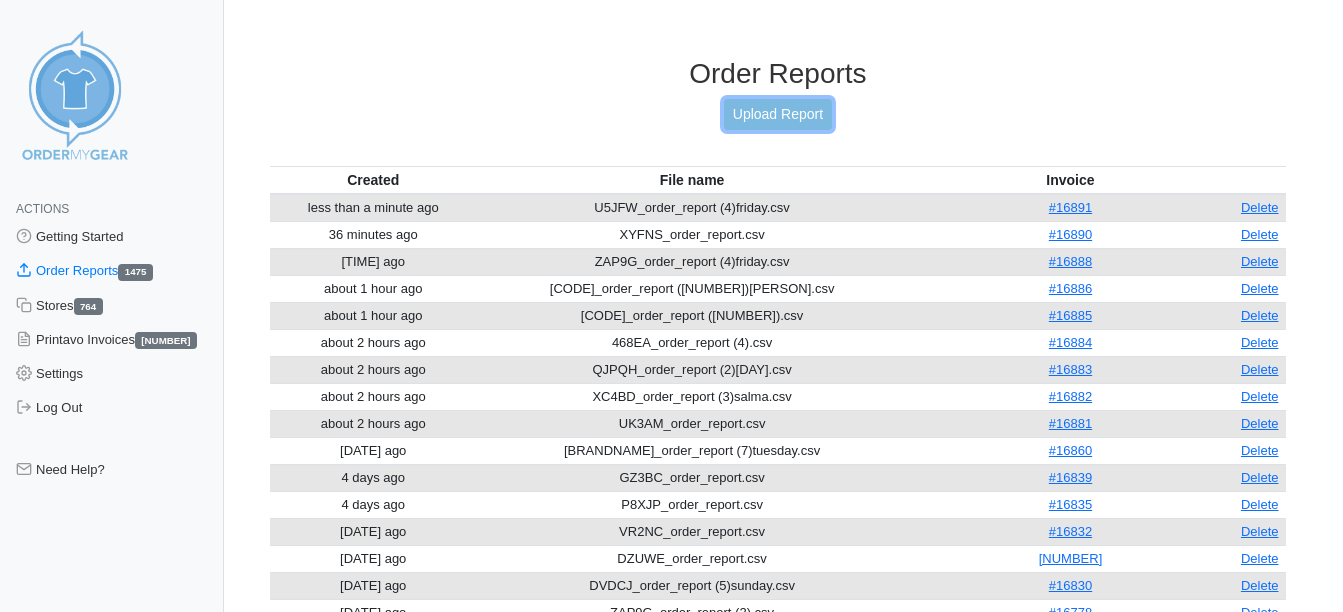 click on "Upload Report" at bounding box center (778, 114) 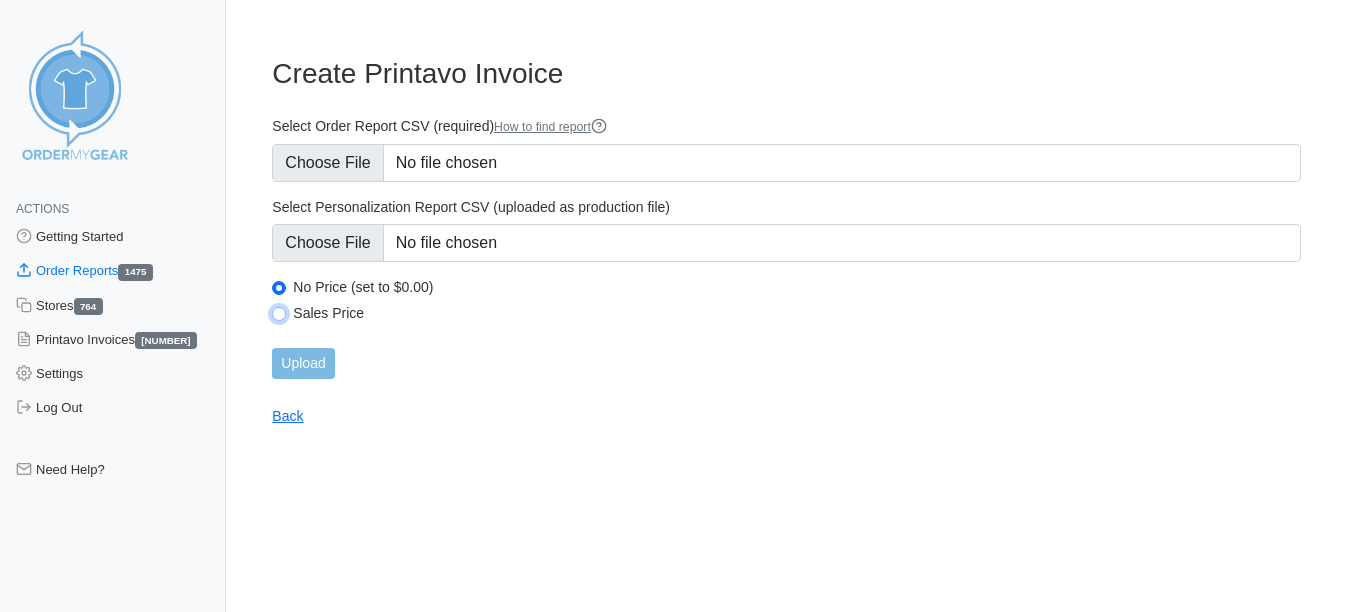 click on "Sales Price" at bounding box center [279, 314] 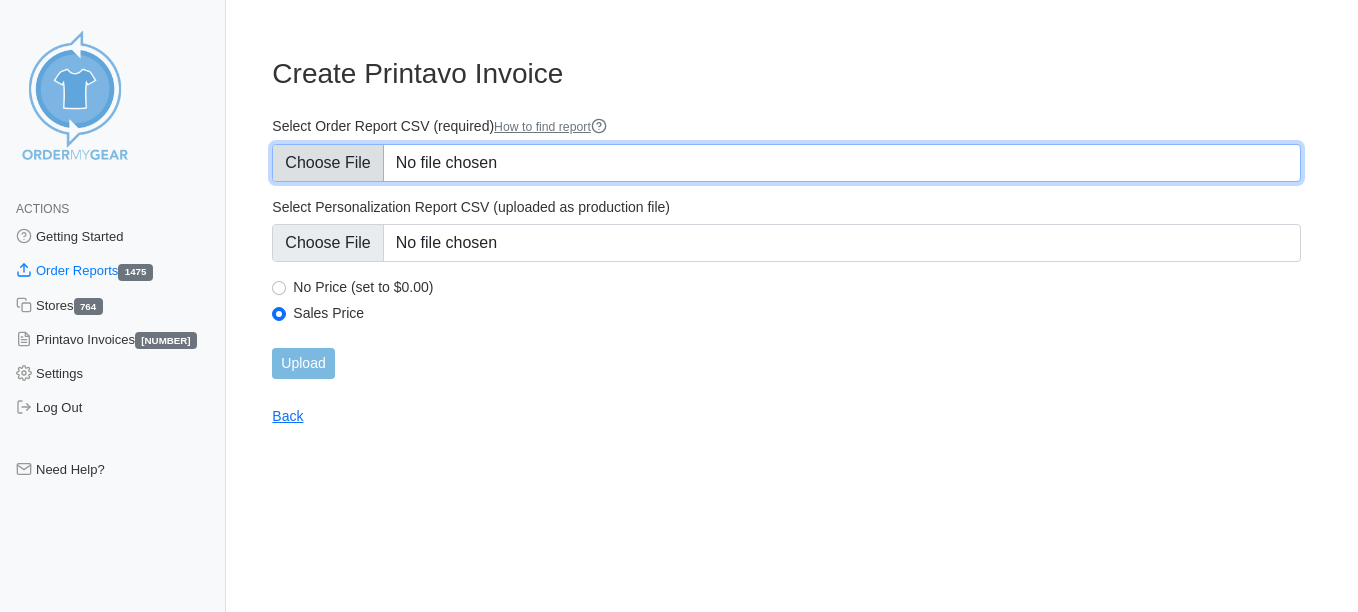 click on "Select Order Report CSV (required)
How to find report" at bounding box center [786, 163] 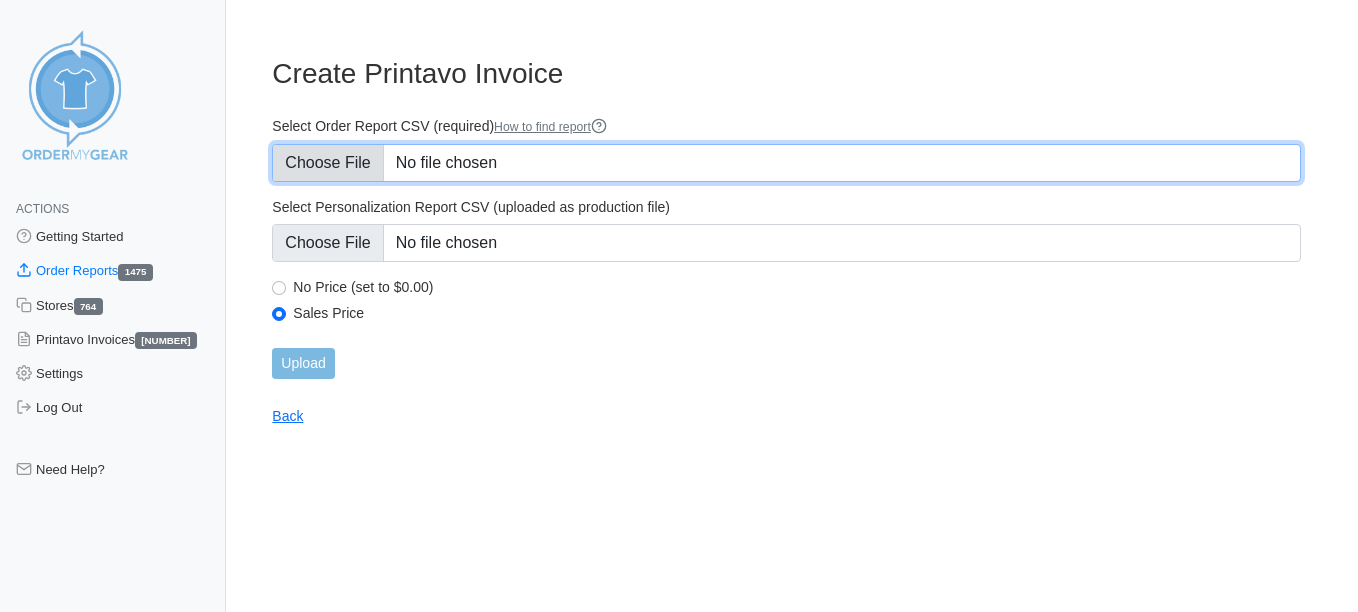 type on "C:\fakepath\3SSWE_order_report (6)friday.csv" 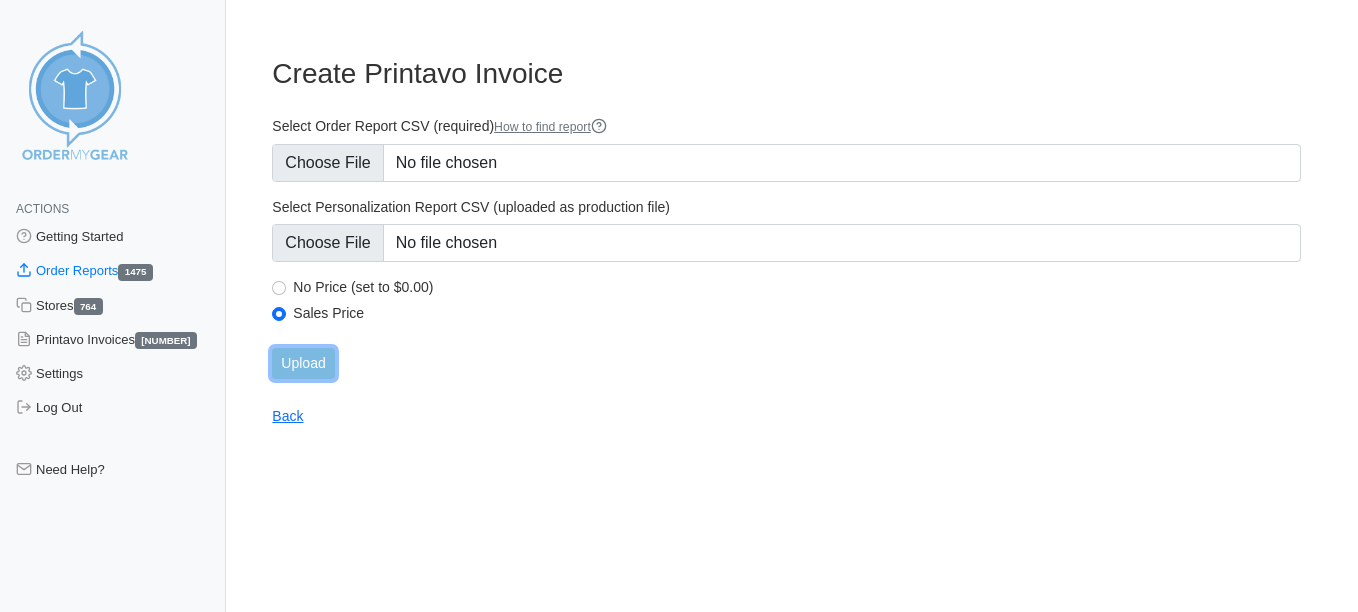 click on "Upload" at bounding box center [303, 363] 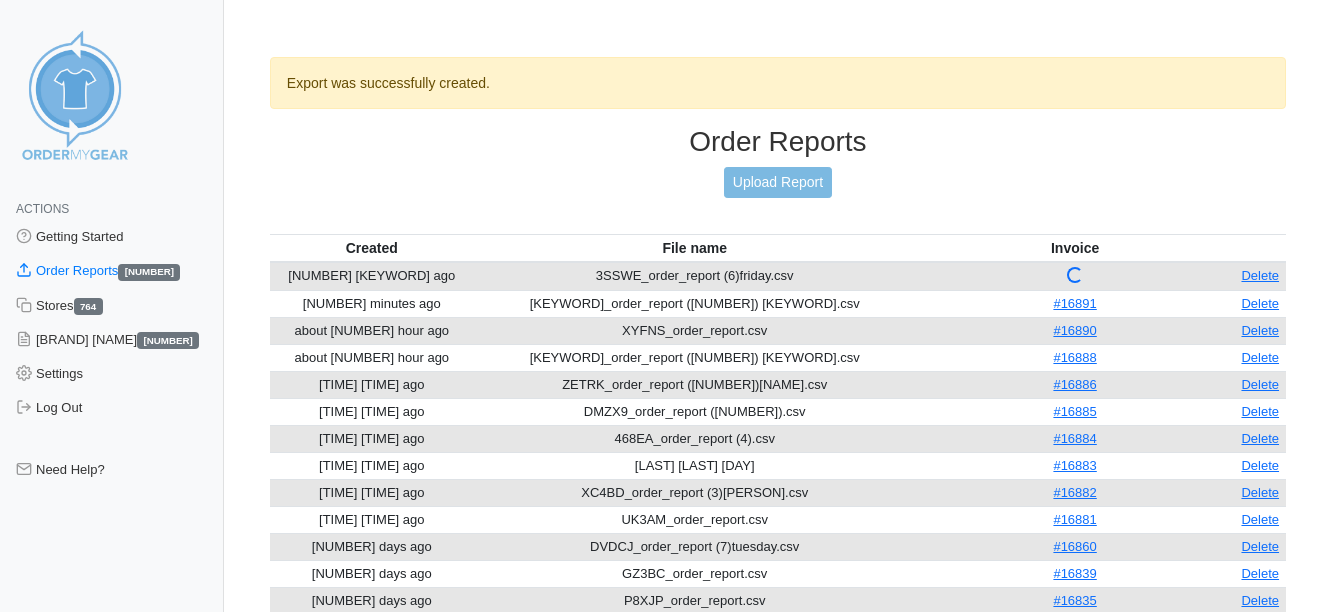 scroll, scrollTop: 0, scrollLeft: 0, axis: both 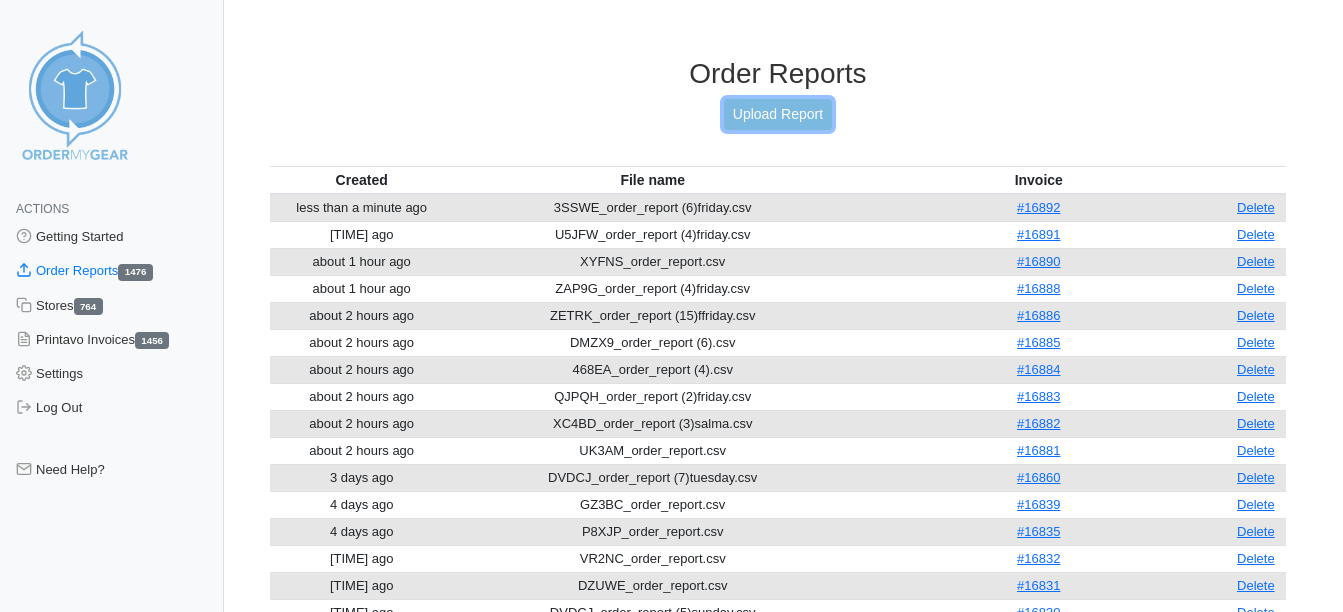click on "Upload Report" at bounding box center [778, 114] 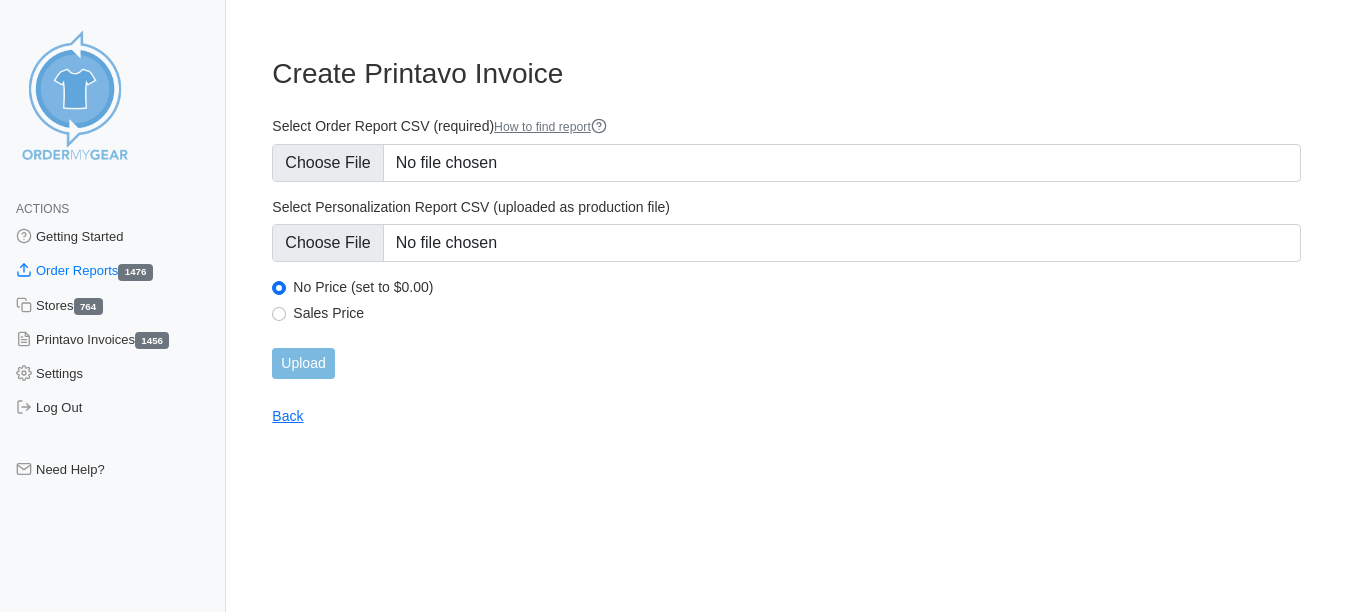 click on "Sales Price" at bounding box center [786, 316] 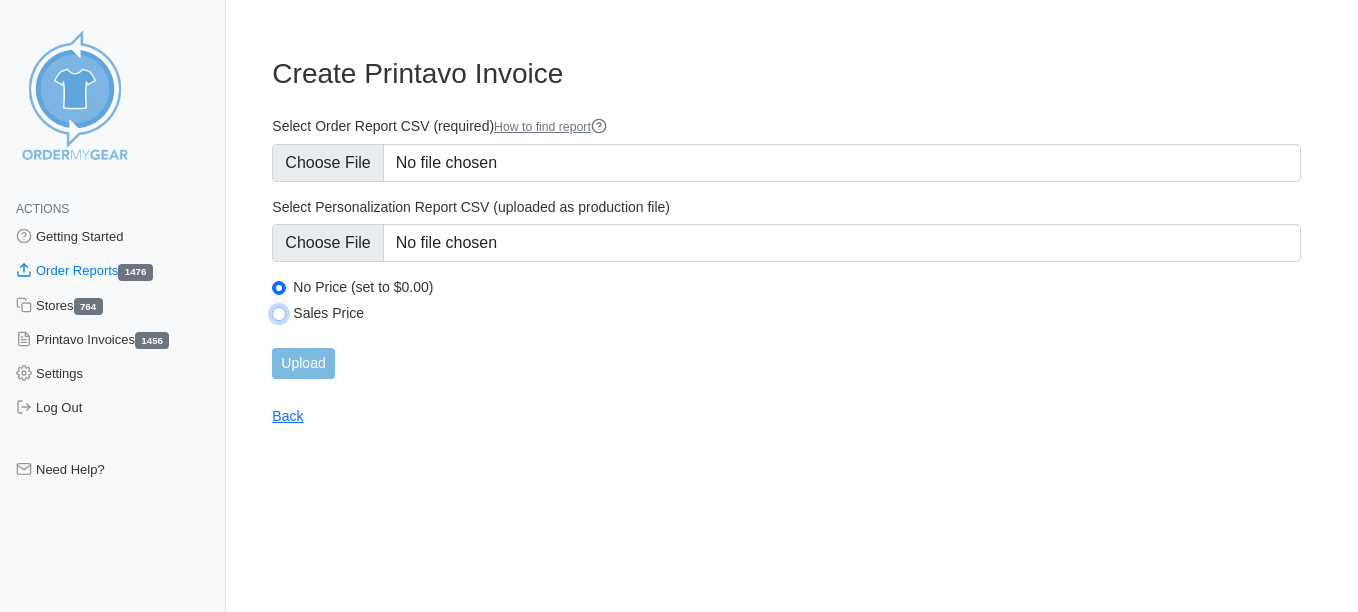 click on "Sales Price" at bounding box center (279, 314) 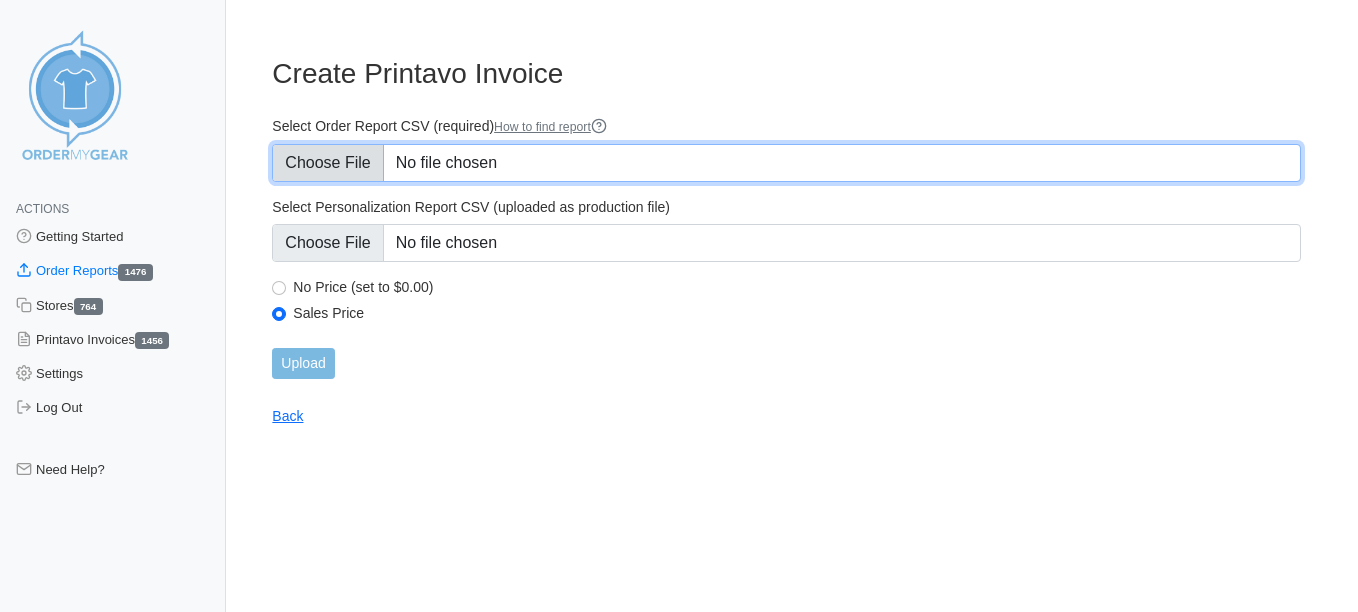 click on "Select Order Report CSV (required)
How to find report" at bounding box center (786, 163) 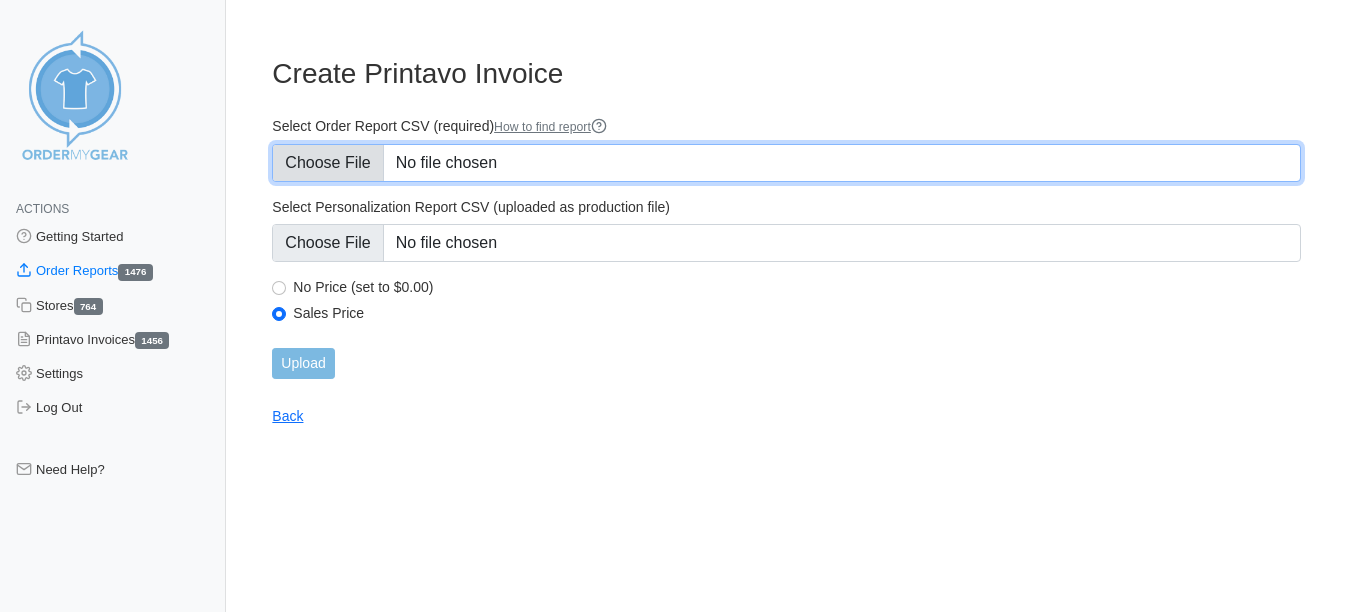 type on "C:\fakepath\6N5WX_order_report (1)friday.csv" 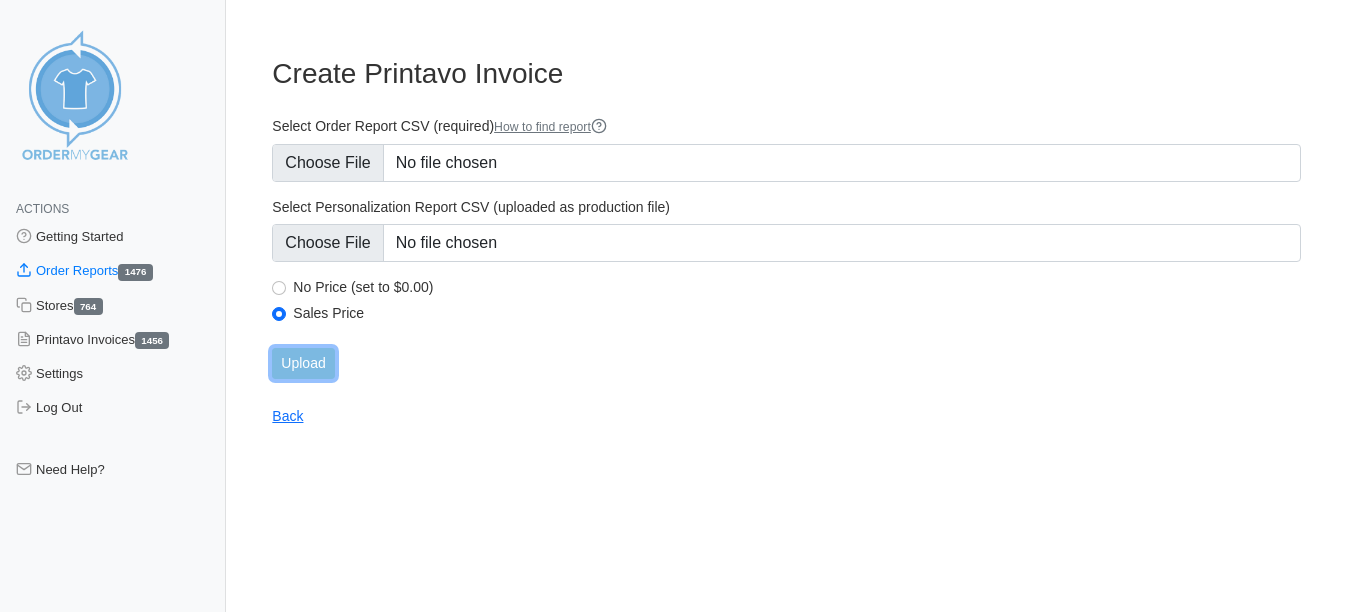 click on "Upload" at bounding box center (303, 363) 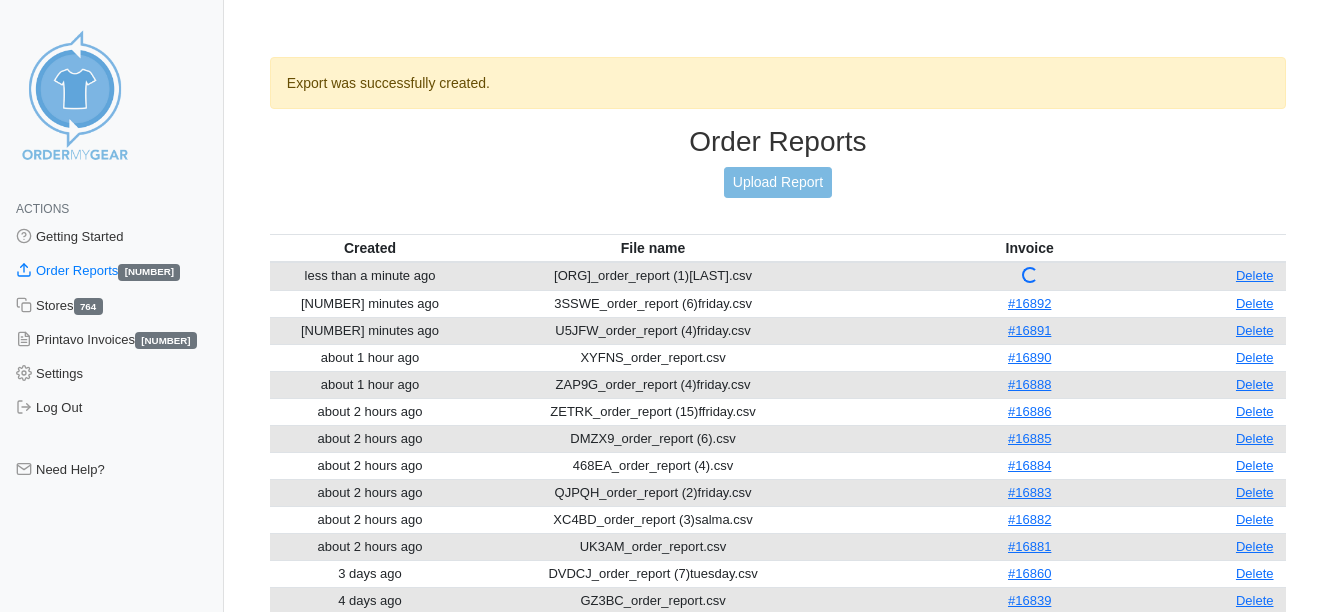 scroll, scrollTop: 0, scrollLeft: 0, axis: both 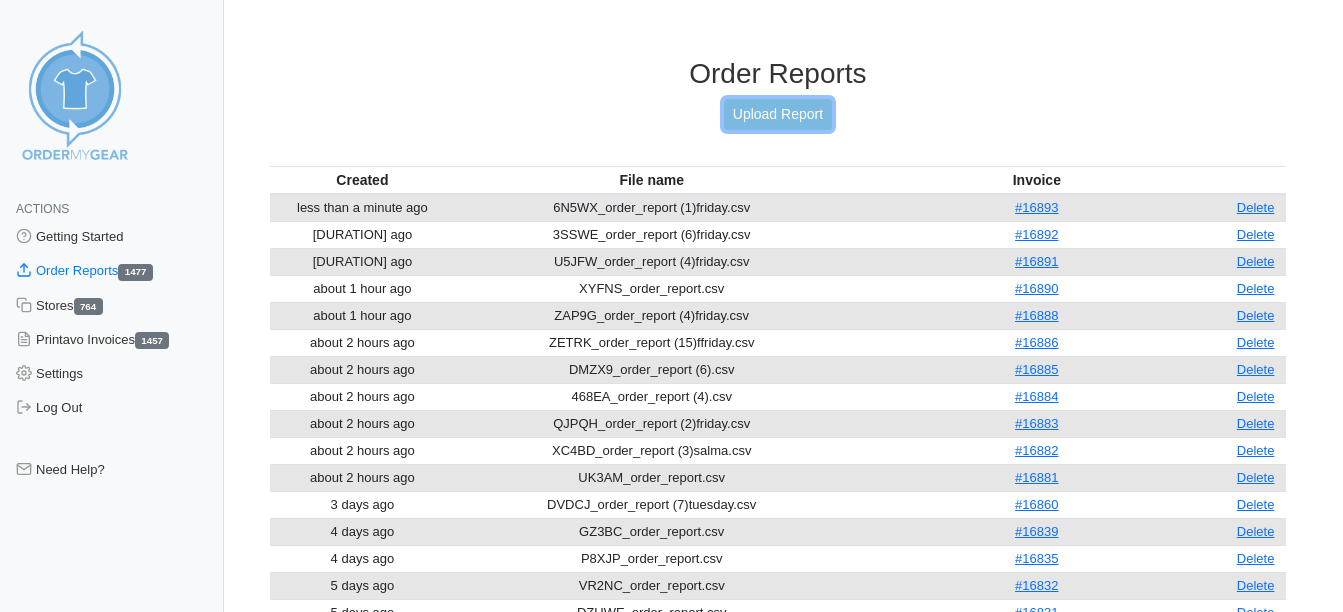 click on "Upload Report" at bounding box center [778, 114] 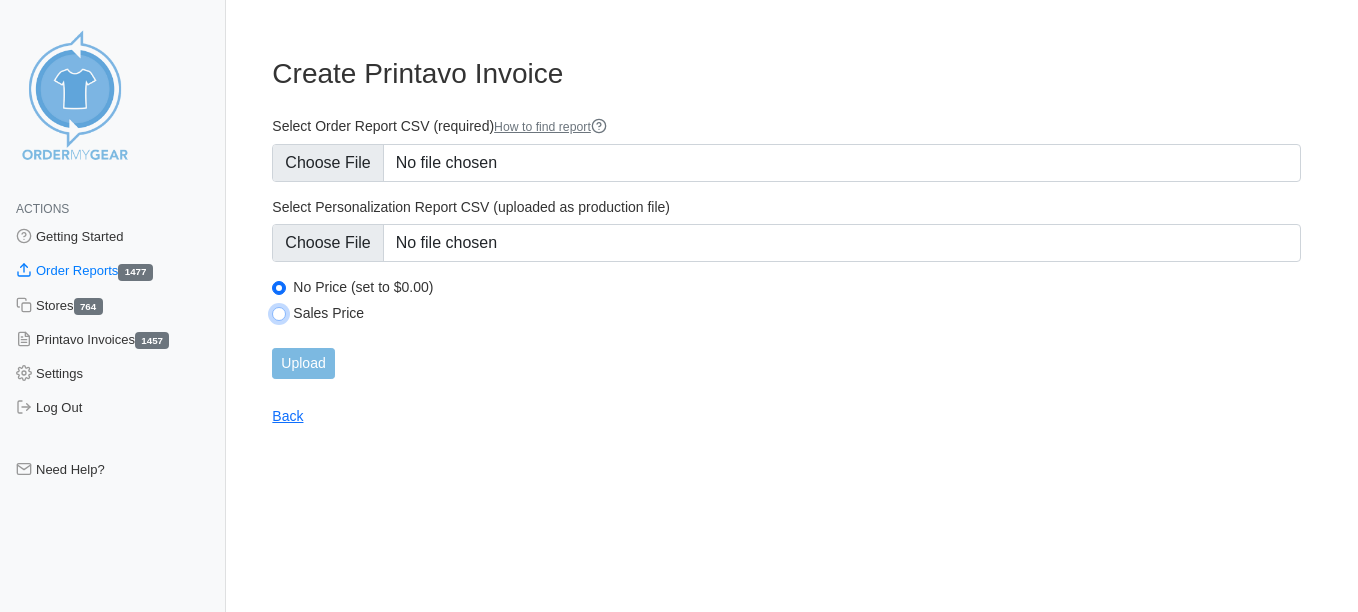 click on "Sales Price" at bounding box center (279, 314) 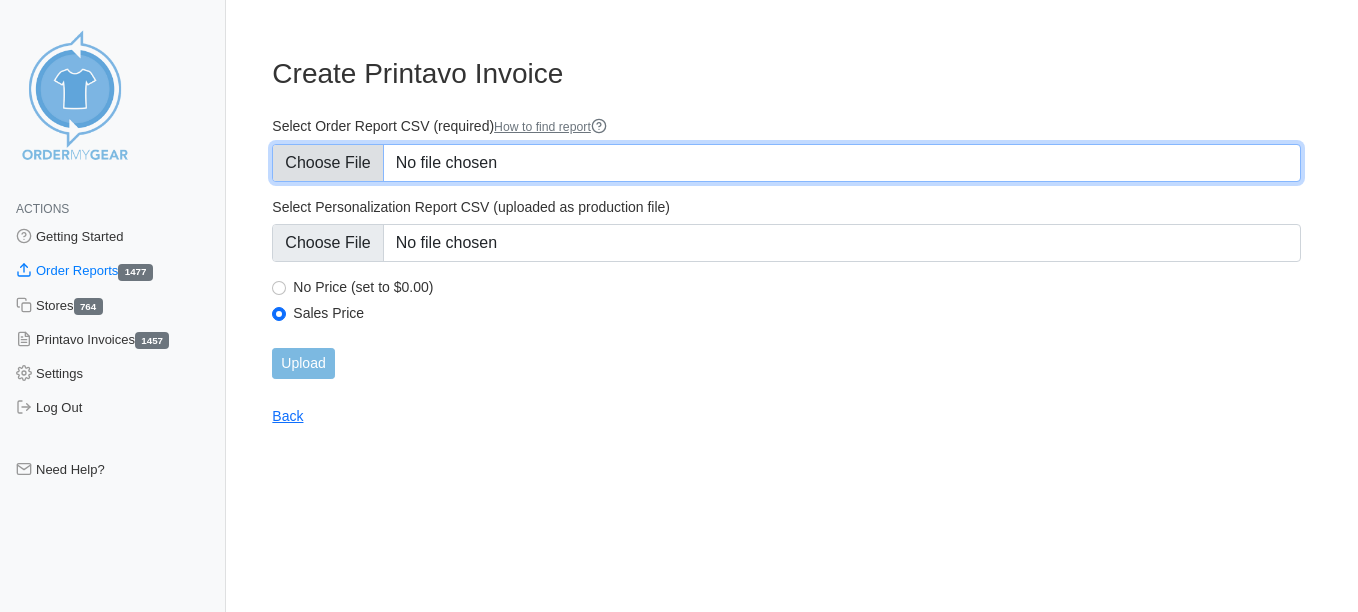 click on "Select Order Report CSV (required)
How to find report" at bounding box center [786, 163] 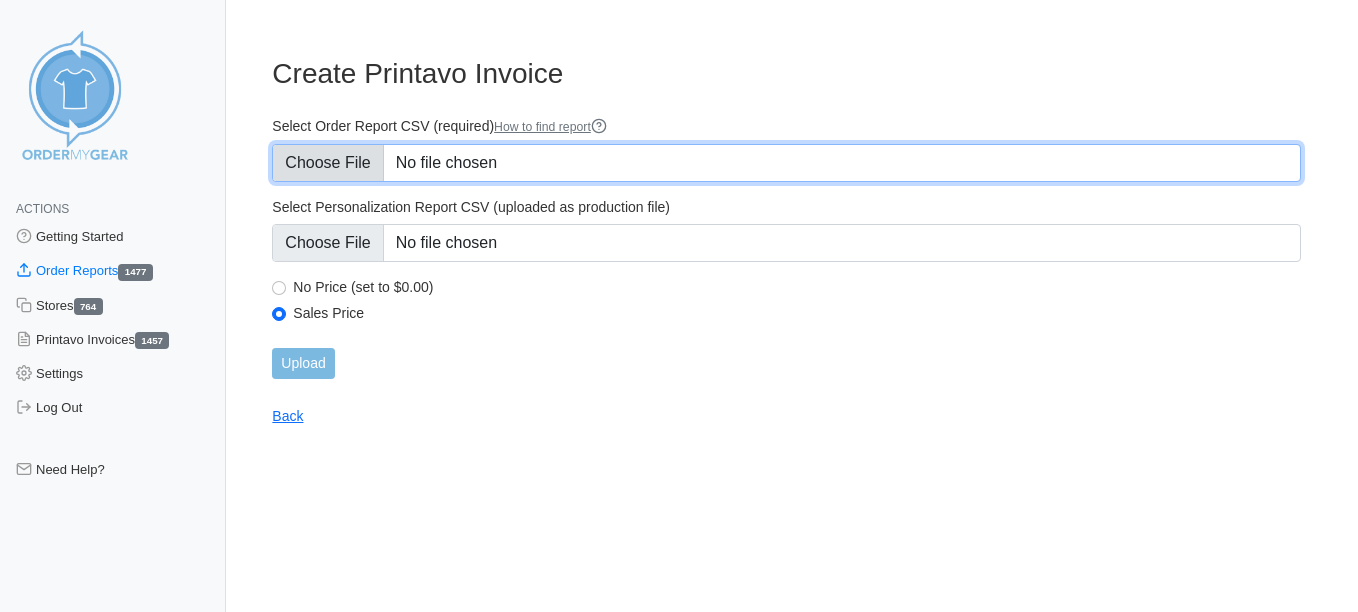 type on "C:\fakepath\QW9CZ_order_report (4)friday.csv" 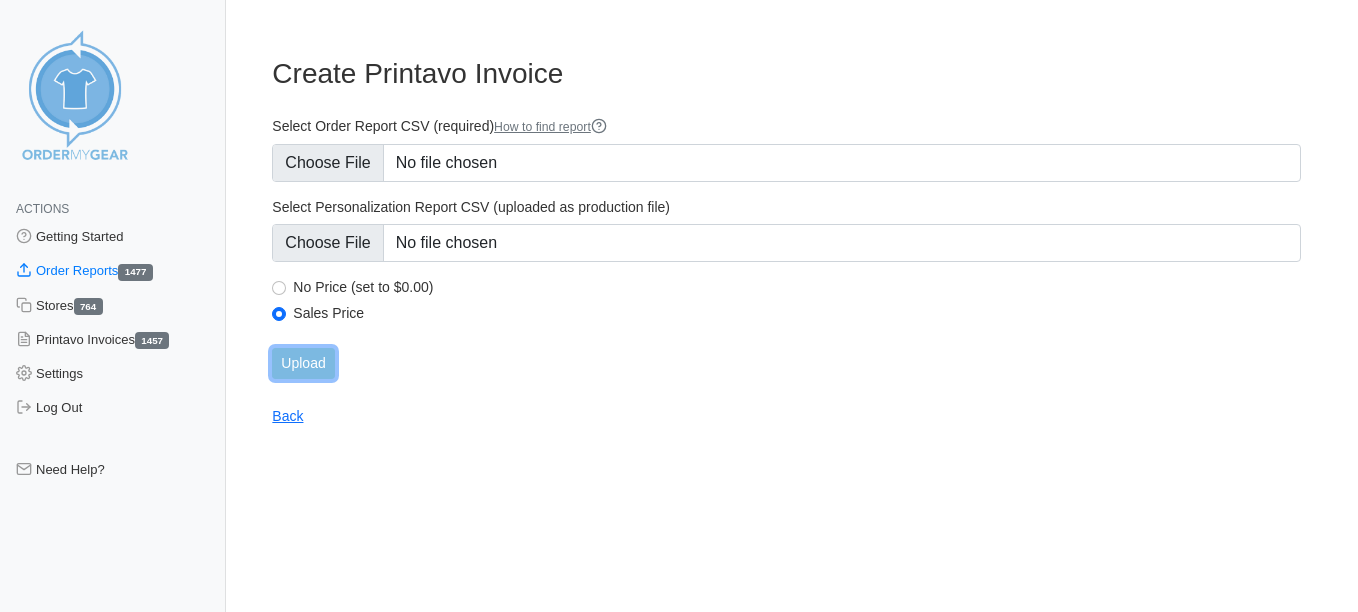 click on "Upload" at bounding box center (303, 363) 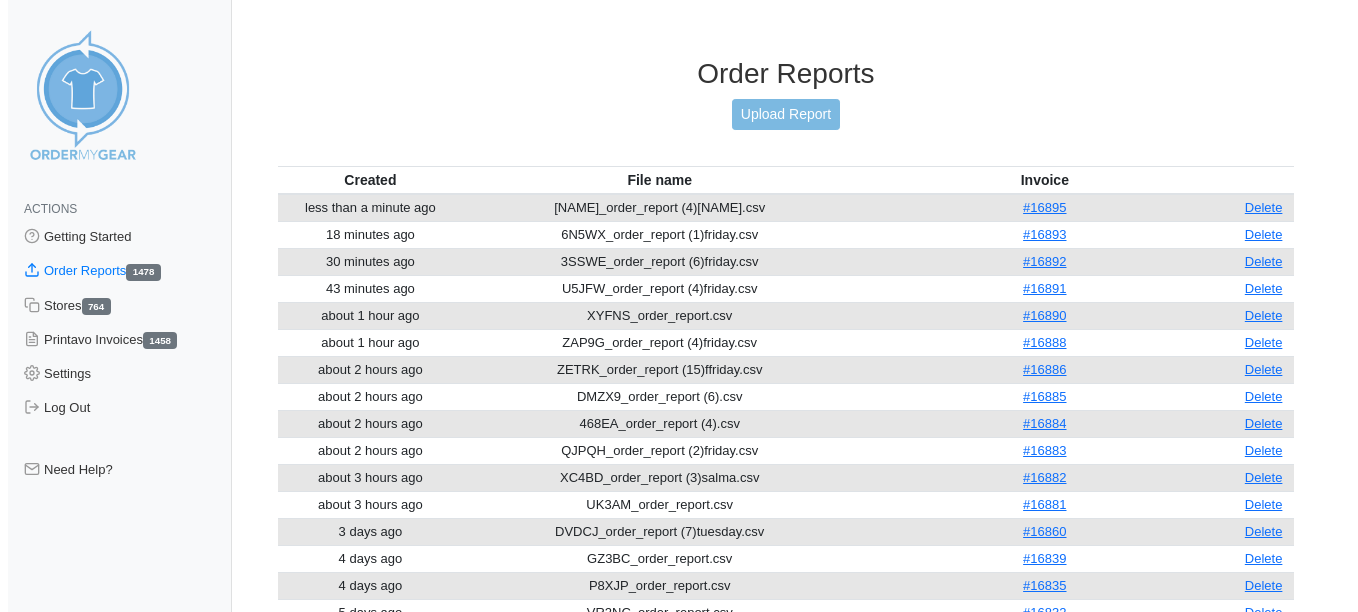 scroll, scrollTop: 0, scrollLeft: 0, axis: both 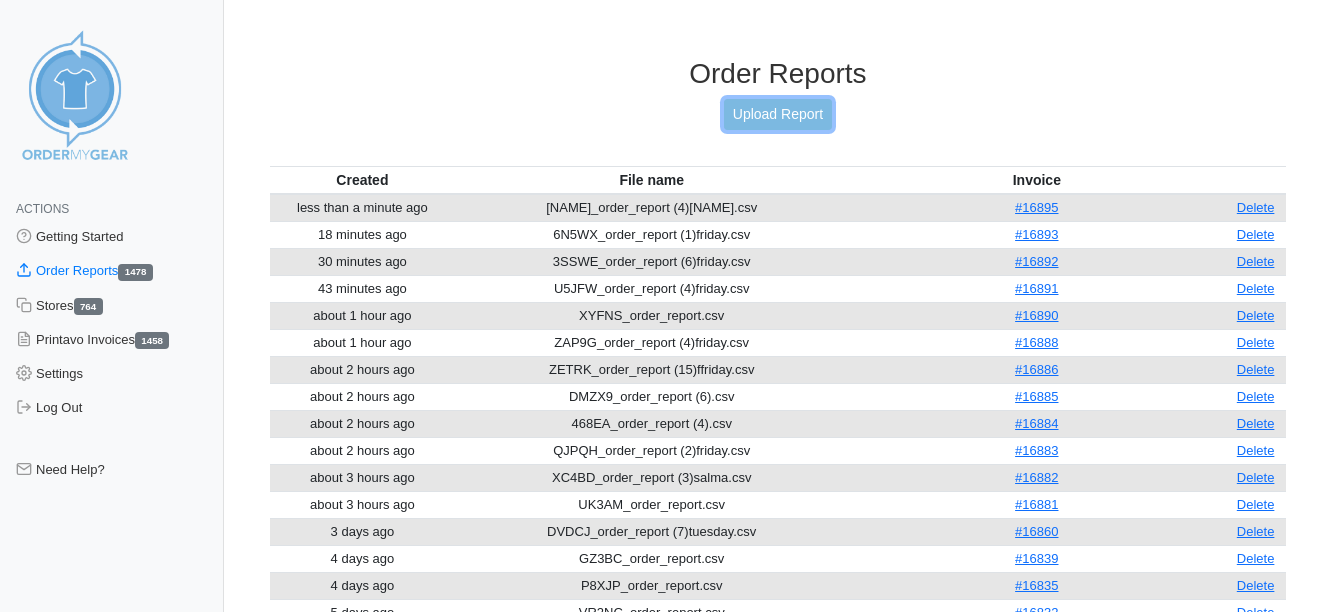 click on "Upload Report" at bounding box center (778, 114) 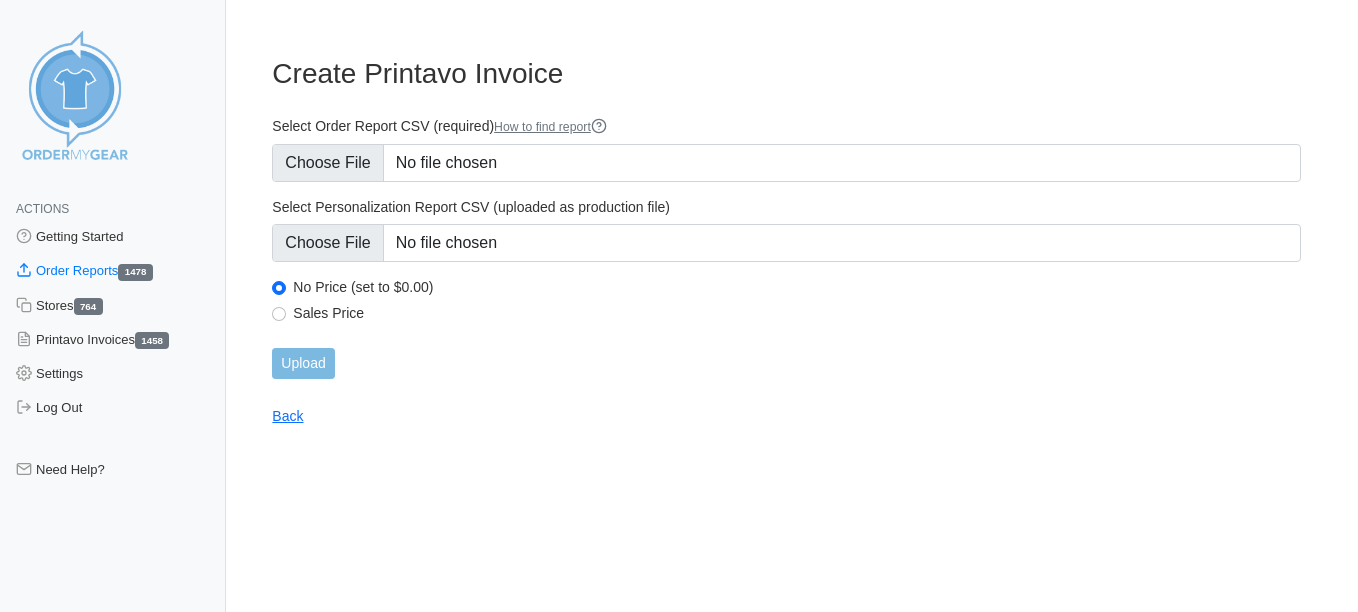 click on "Sales Price" at bounding box center (786, 316) 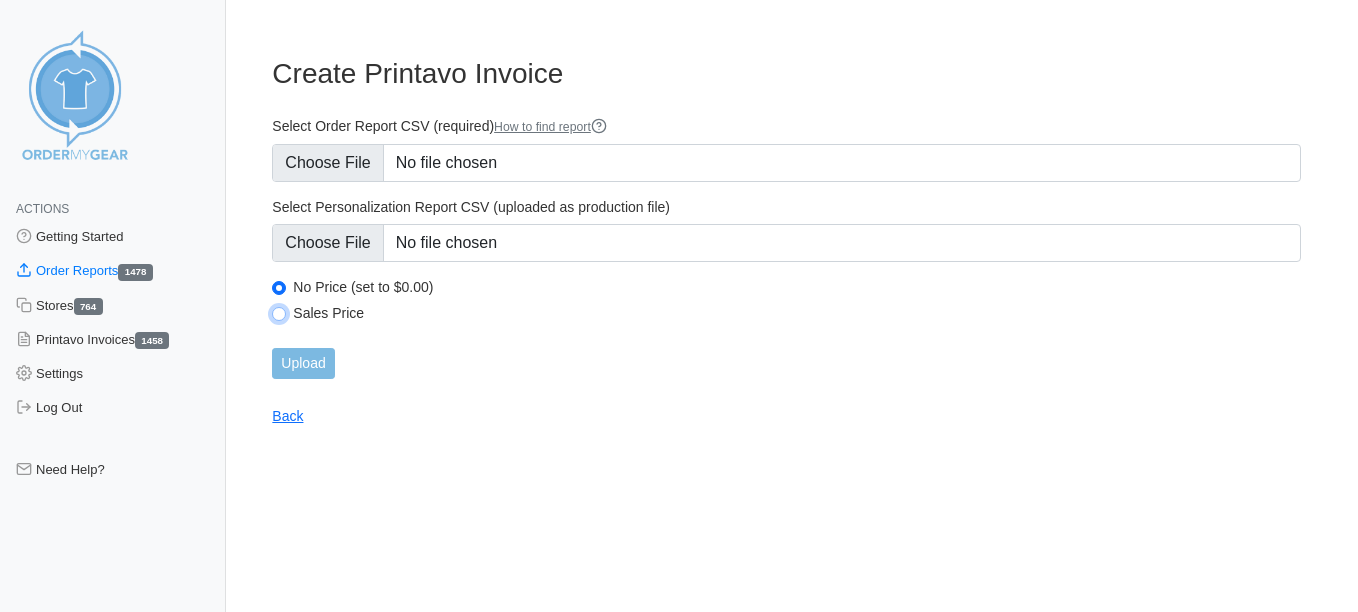 click on "Sales Price" at bounding box center (279, 314) 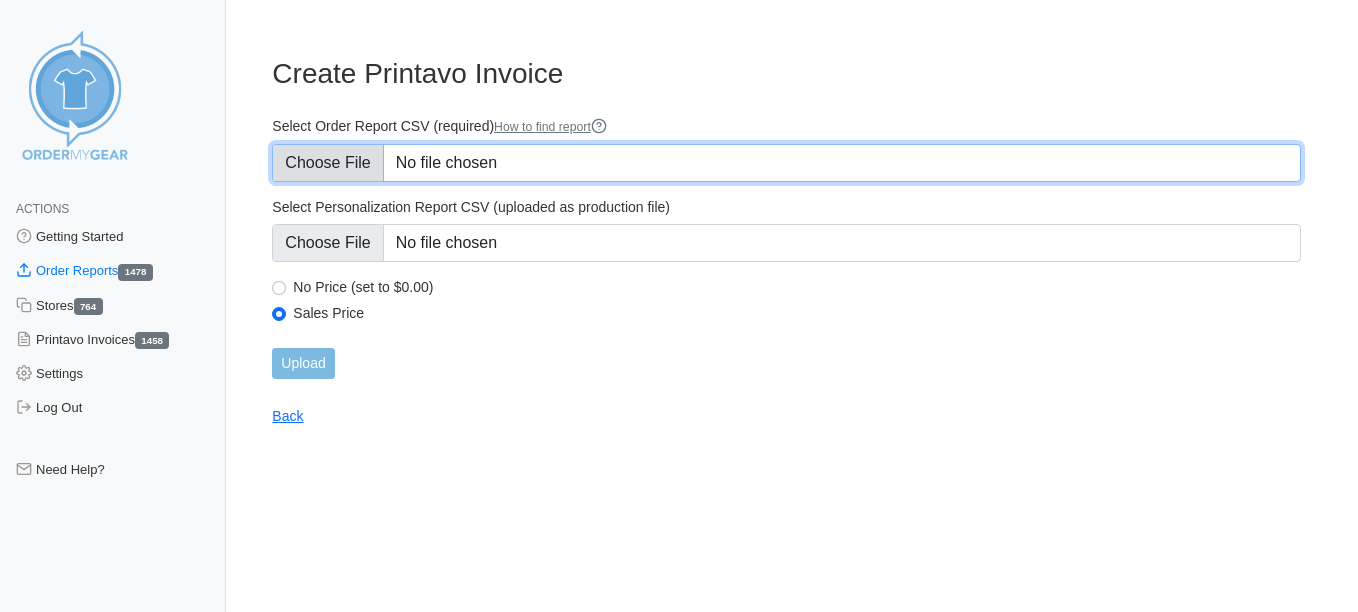 click on "Select Order Report CSV (required)
How to find report" at bounding box center (786, 163) 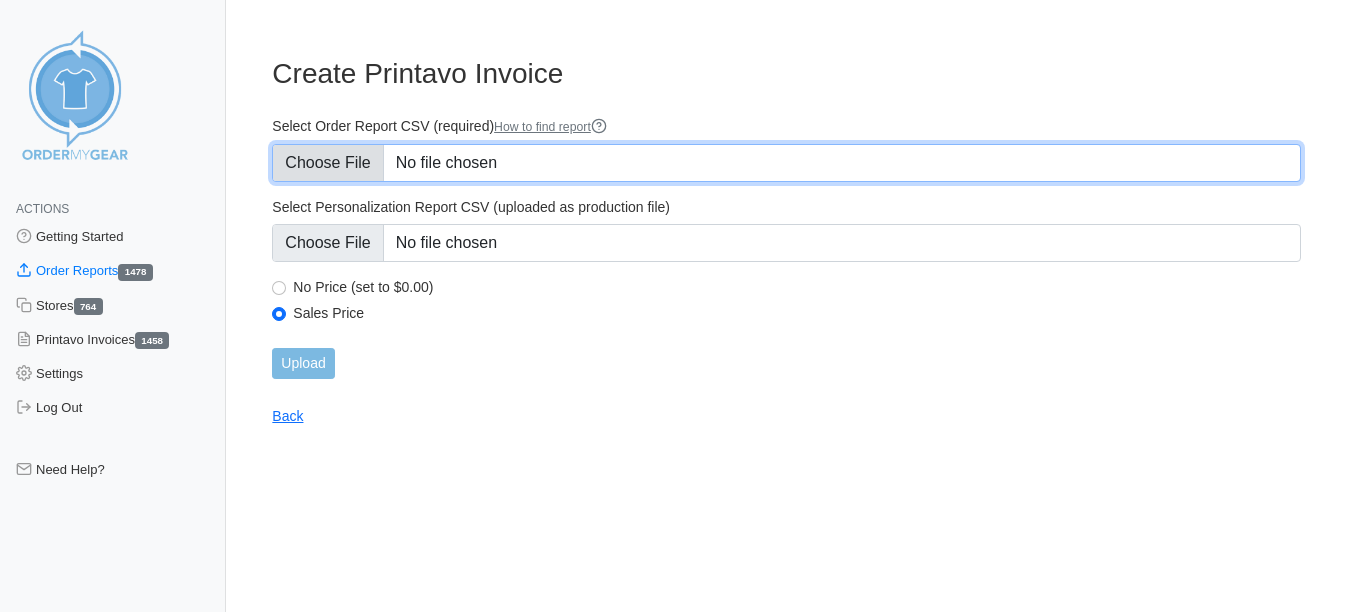 type on "C:\fakepath\QAE8E_order_report (2)friday.csv" 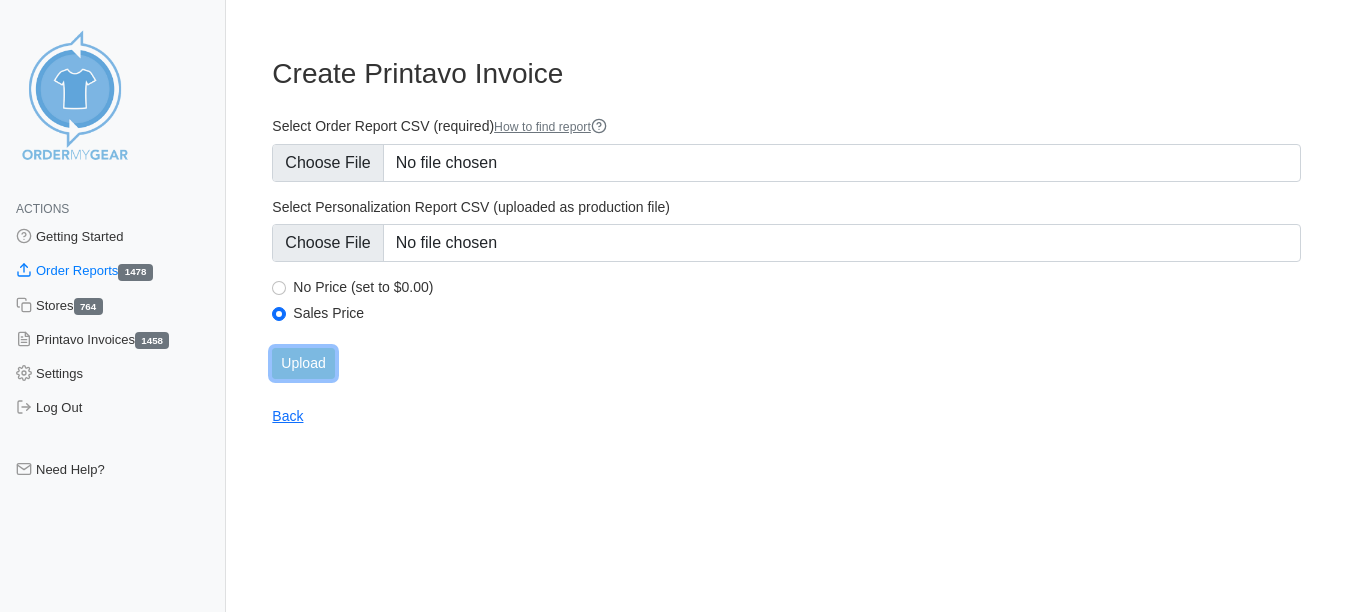 click on "Upload" at bounding box center [303, 363] 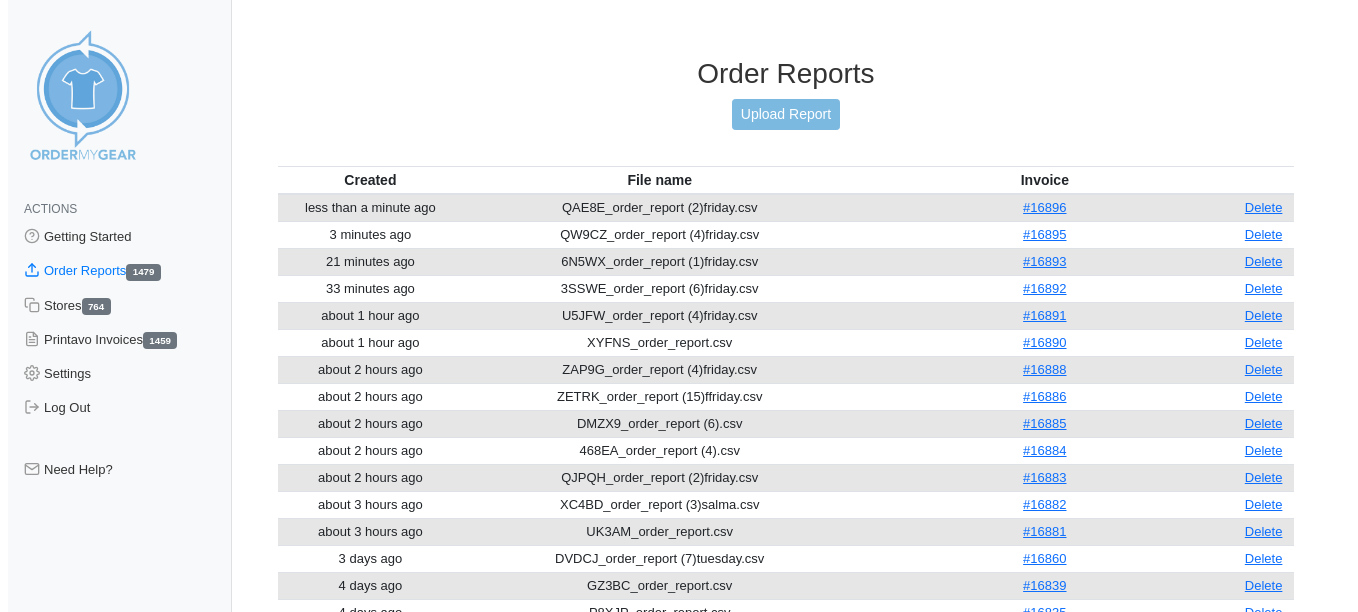 scroll, scrollTop: 0, scrollLeft: 0, axis: both 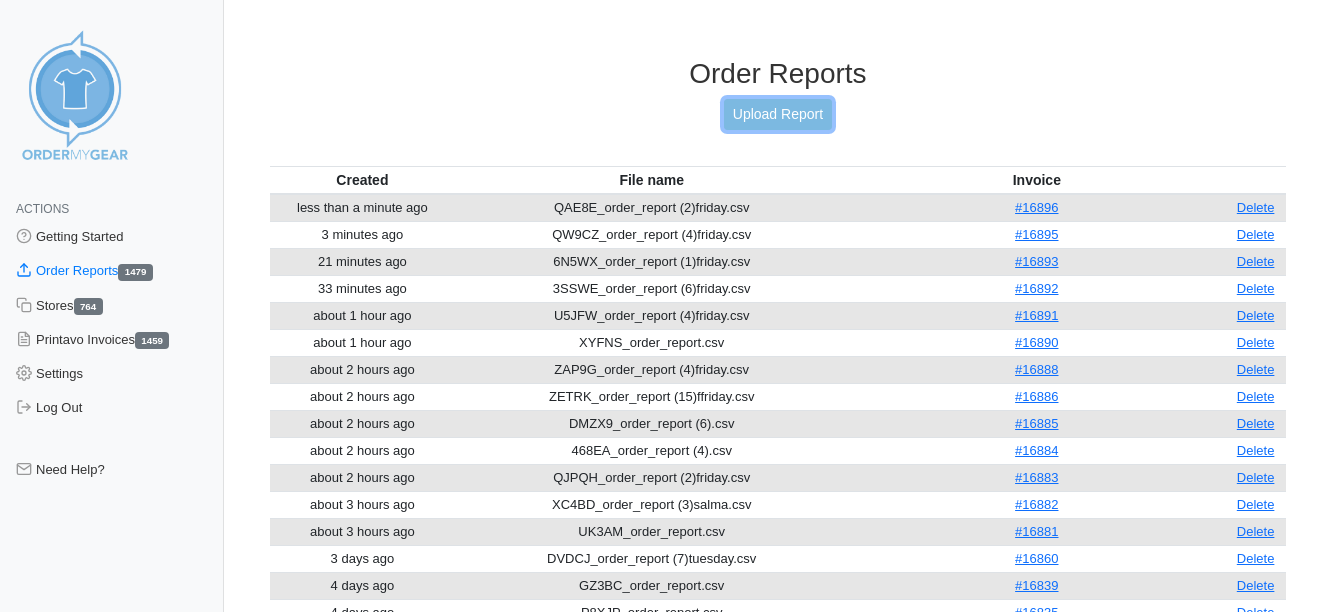 click on "Upload Report" at bounding box center (778, 114) 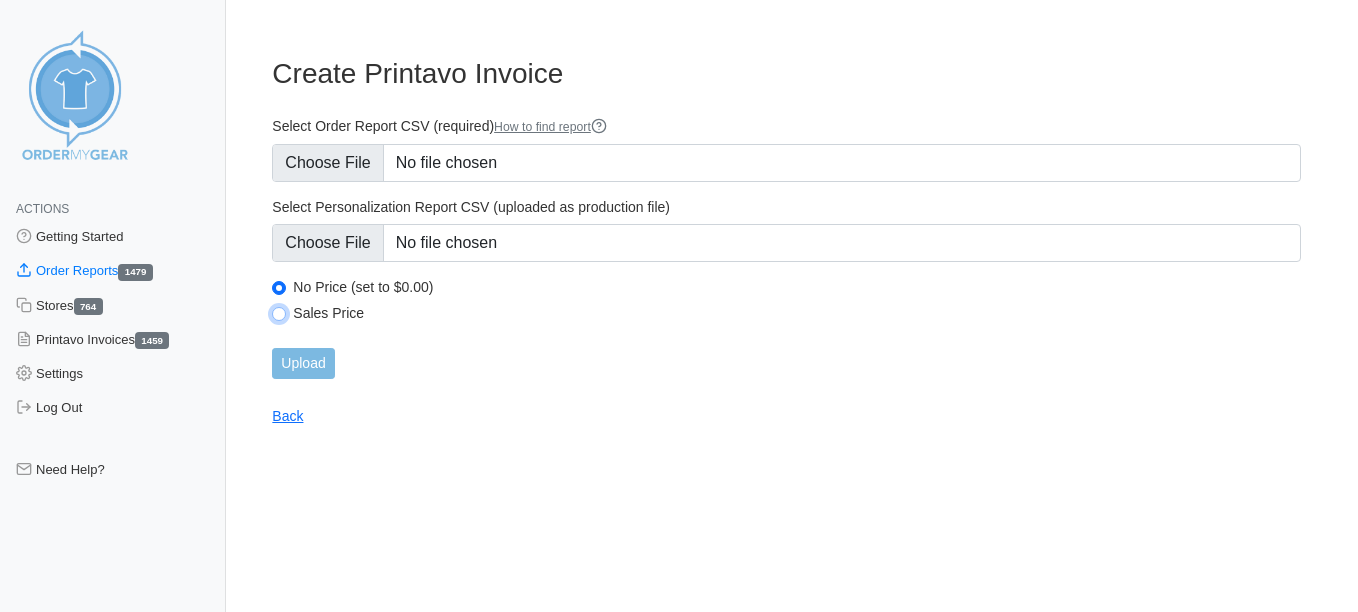 click on "Sales Price" at bounding box center (279, 314) 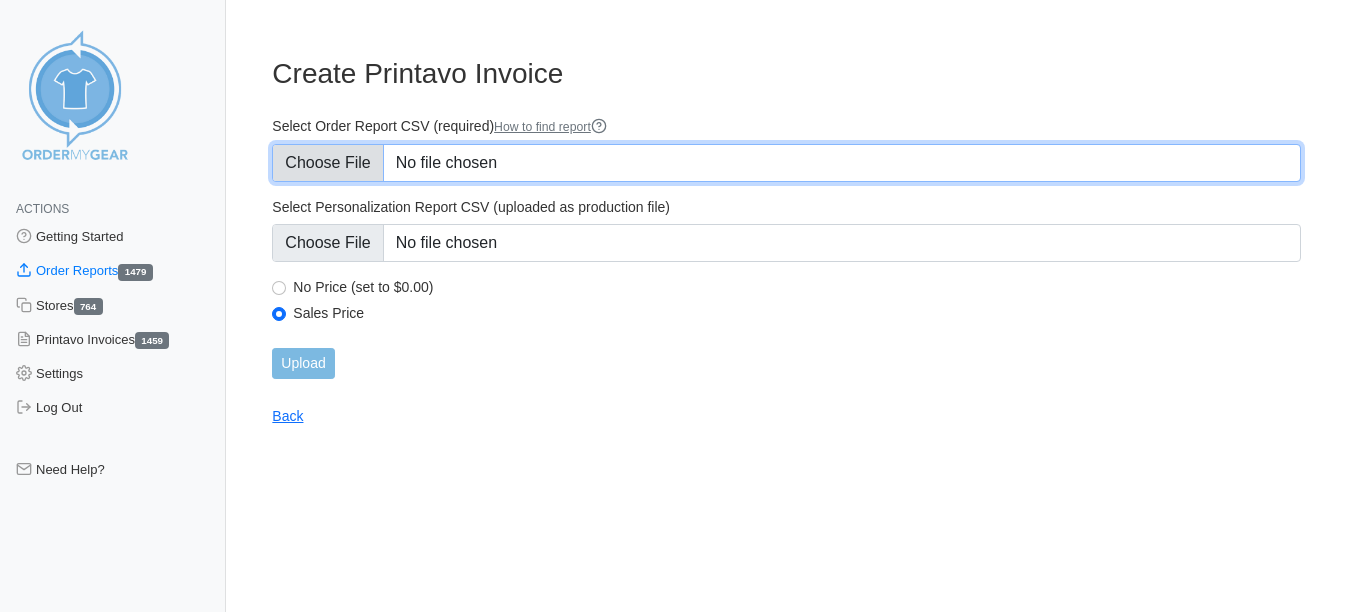 click on "Select Order Report CSV (required)
How to find report" at bounding box center (786, 163) 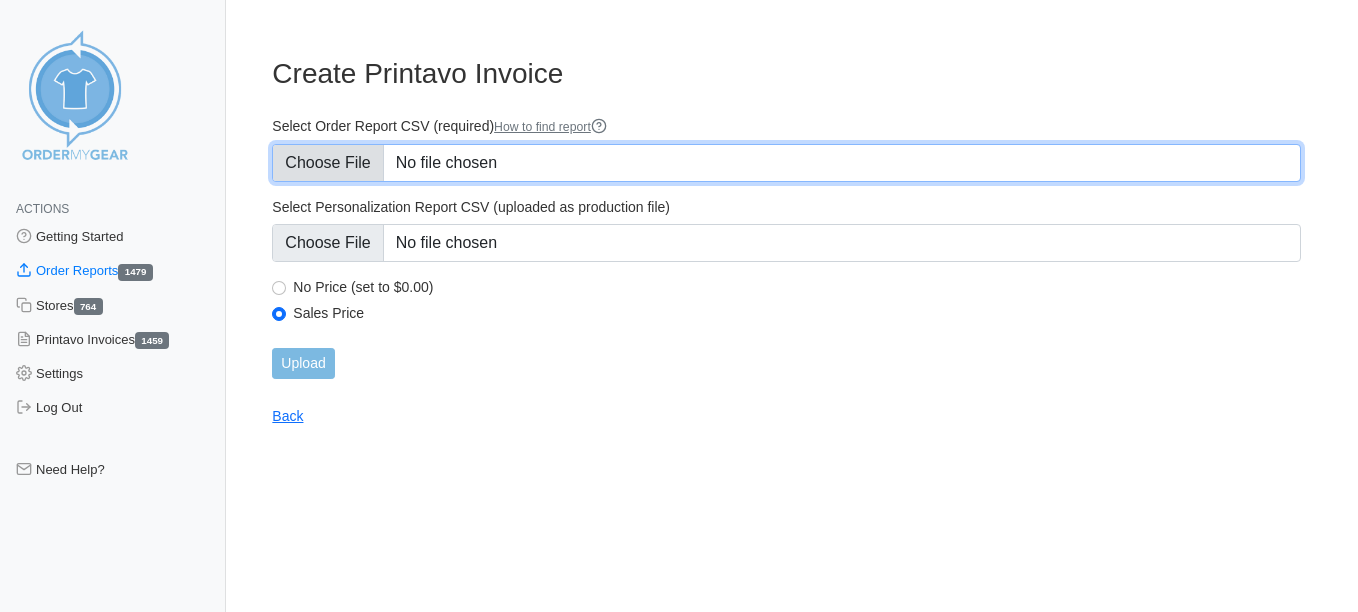 type on "C:\fakepath\2SMQ6_order_report (3)friday.csv" 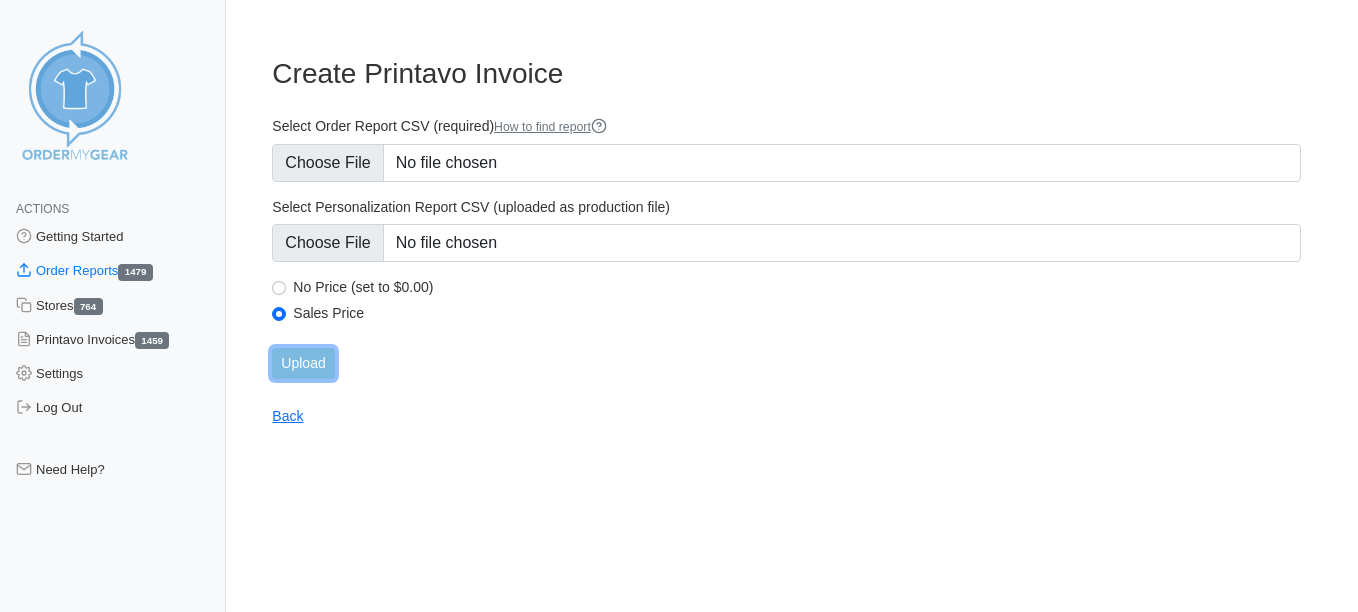 click on "Upload" at bounding box center [303, 363] 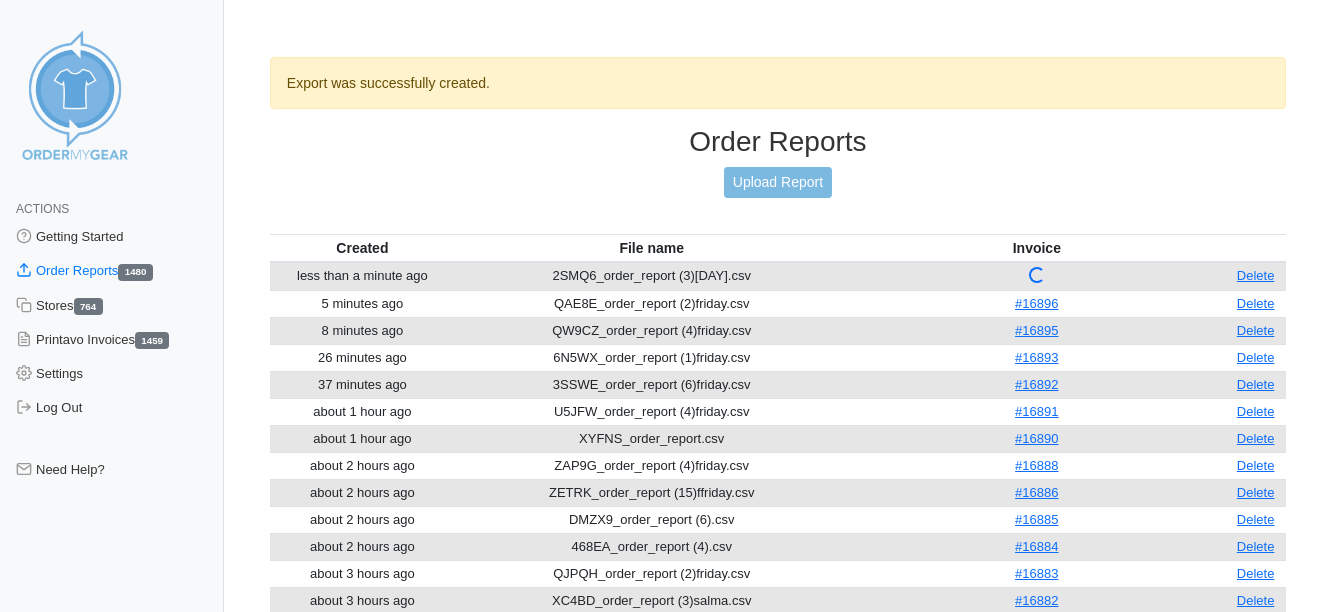 scroll, scrollTop: 0, scrollLeft: 0, axis: both 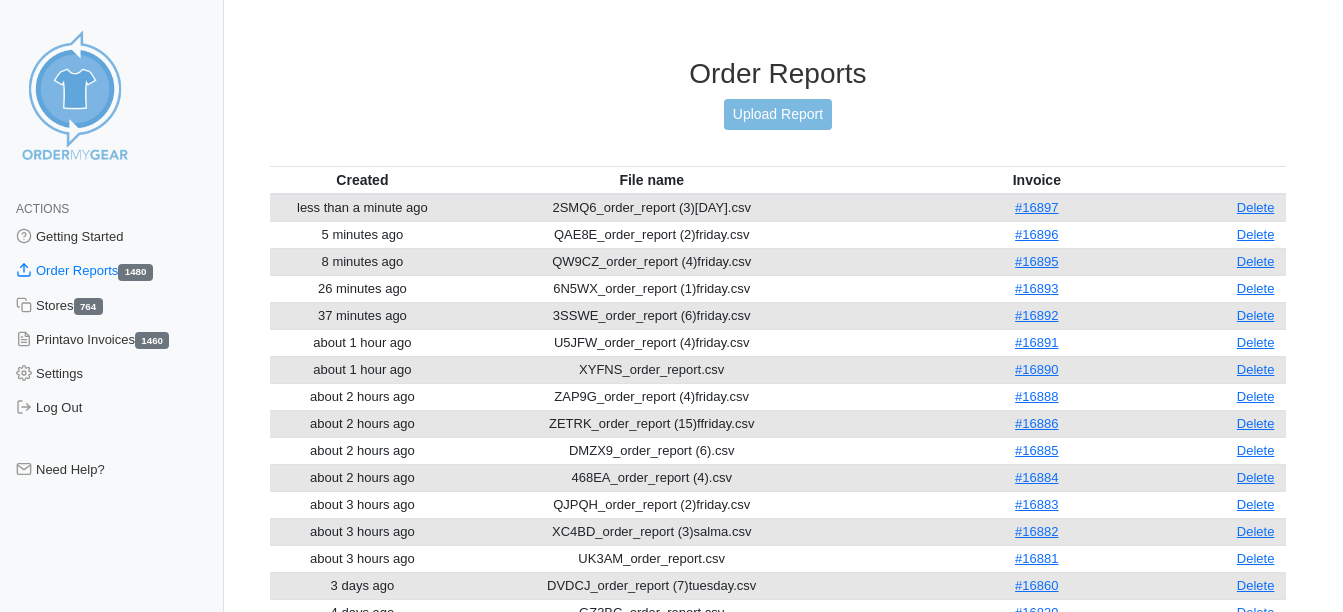 click on "Order Reports" at bounding box center [778, 74] 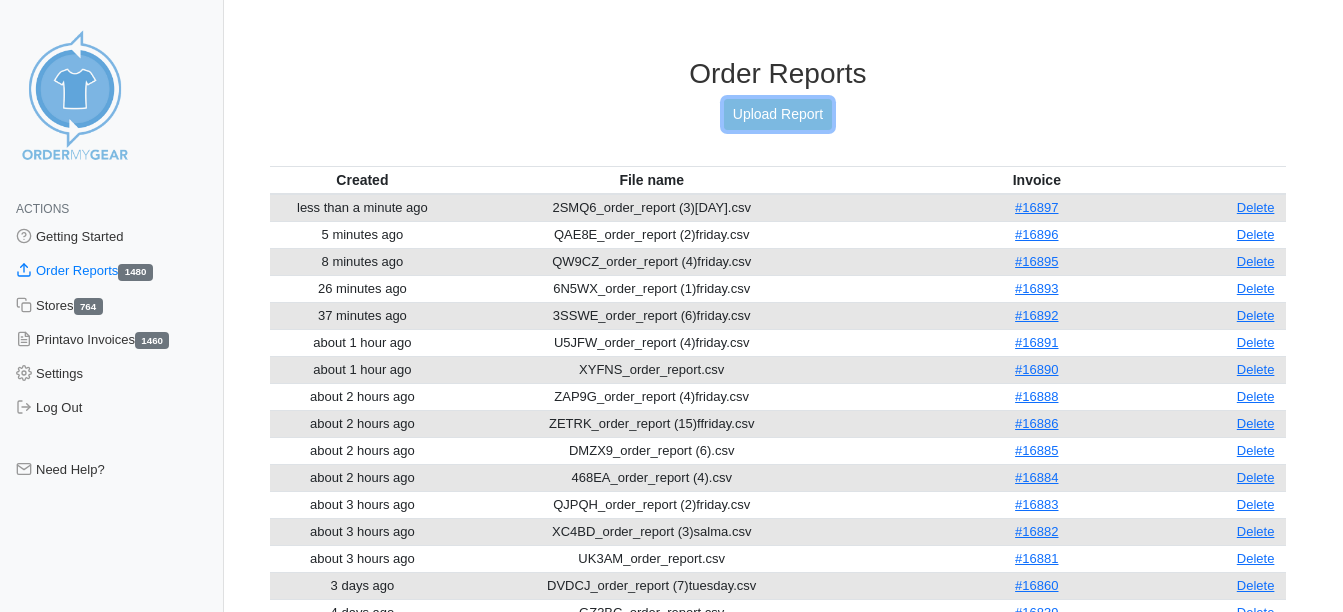 click on "Upload Report" at bounding box center [778, 114] 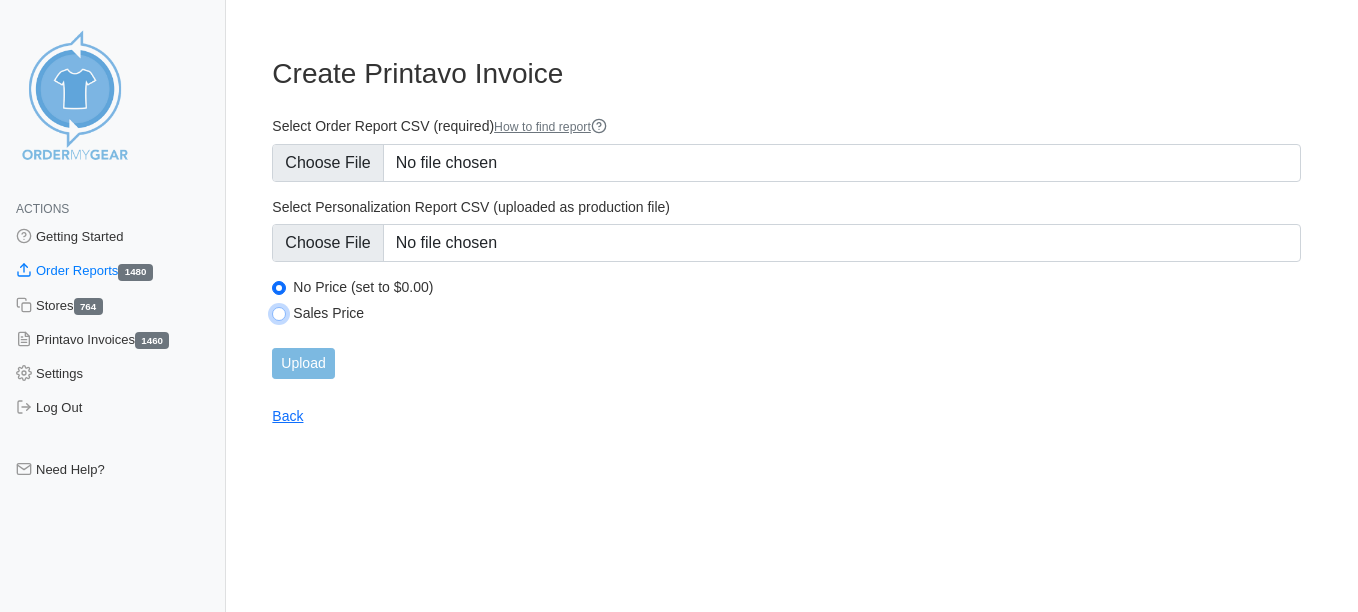 click on "Sales Price" at bounding box center (279, 314) 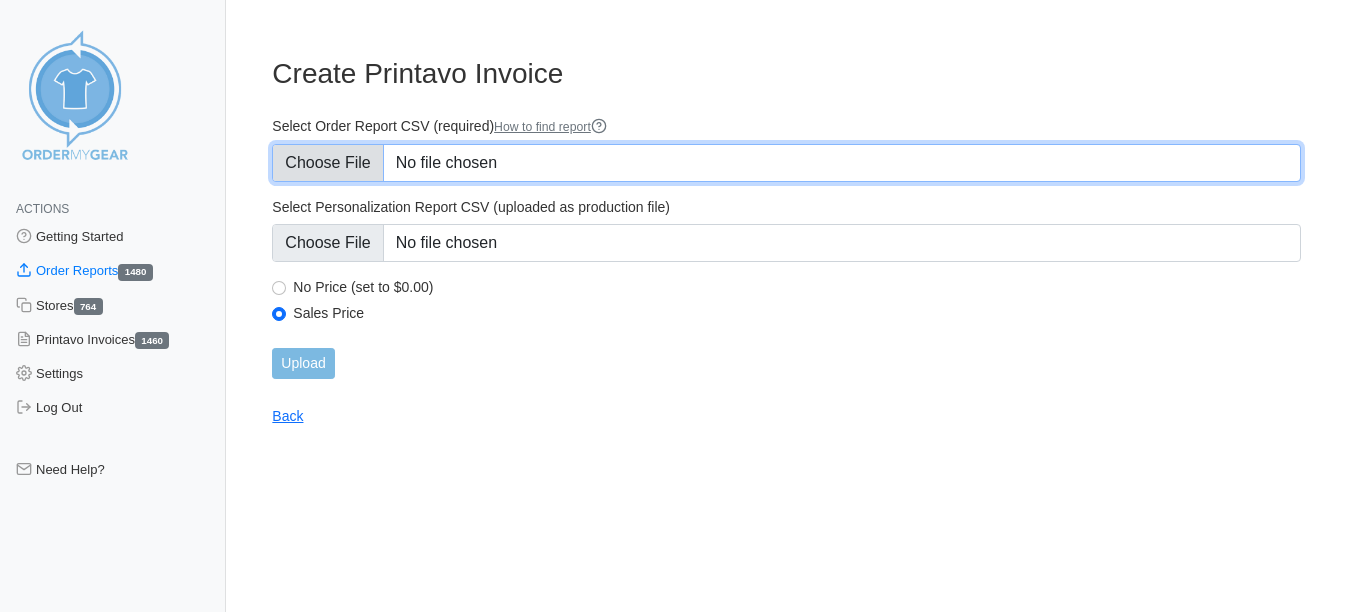 click on "Select Order Report CSV (required)
How to find report" at bounding box center [786, 163] 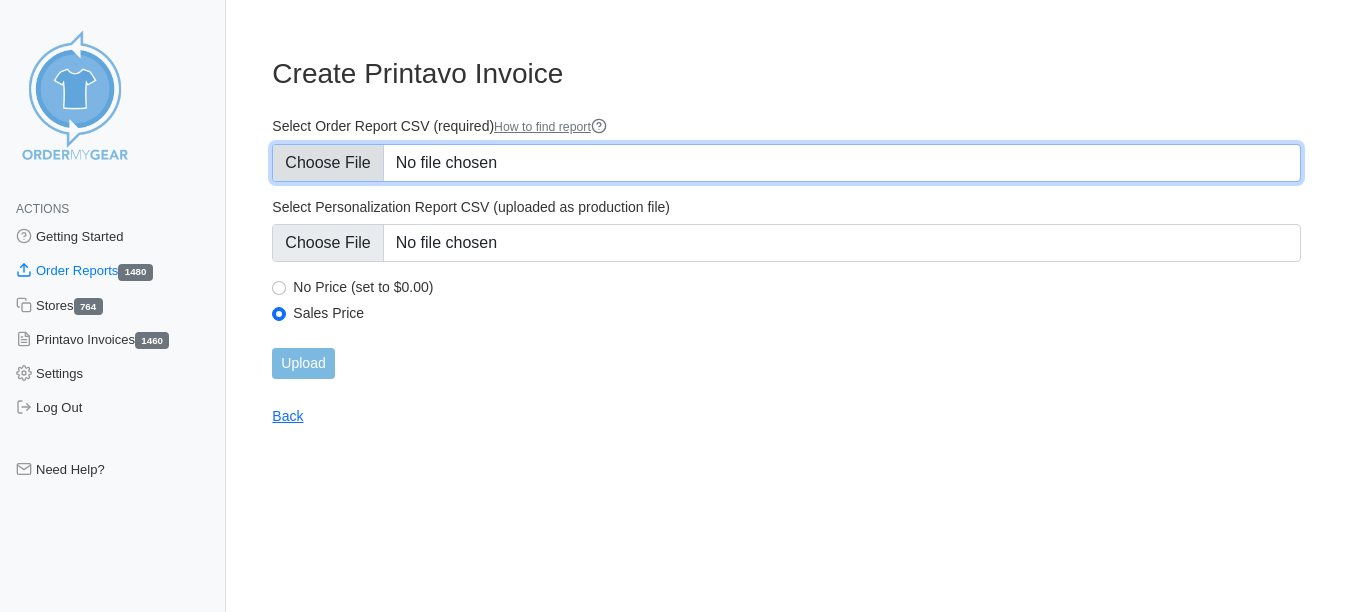 type on "C:\fakepath\BJA2P_order_report (3)friday.csv" 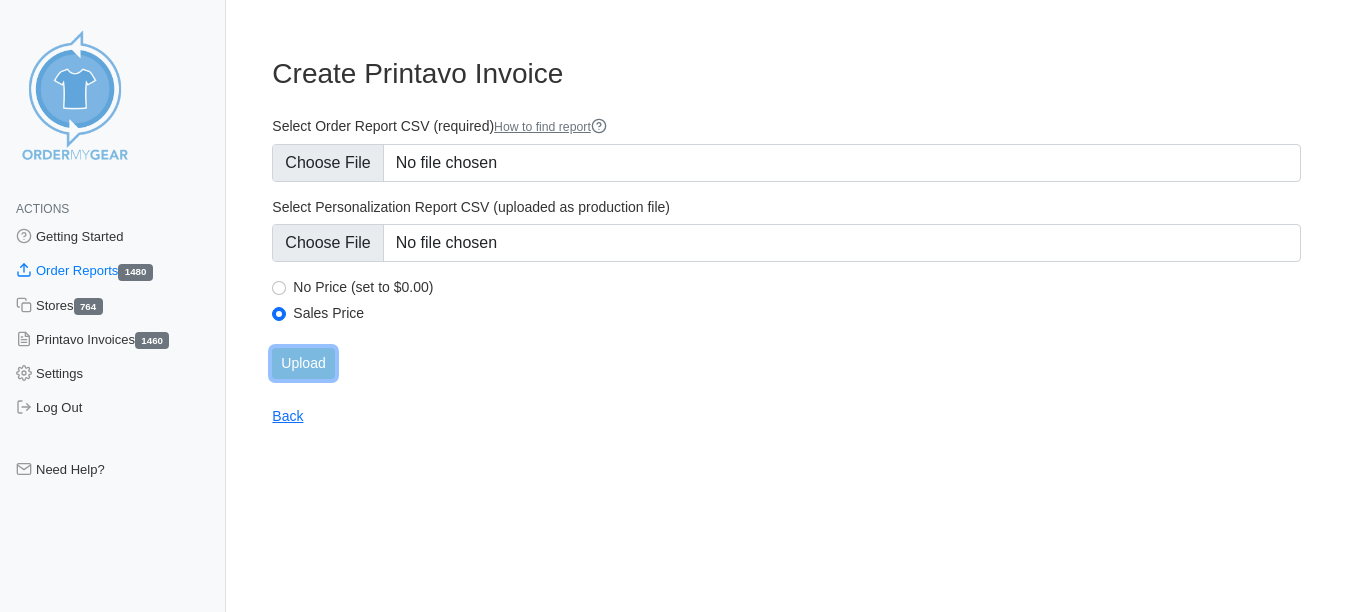 click on "Upload" at bounding box center [303, 363] 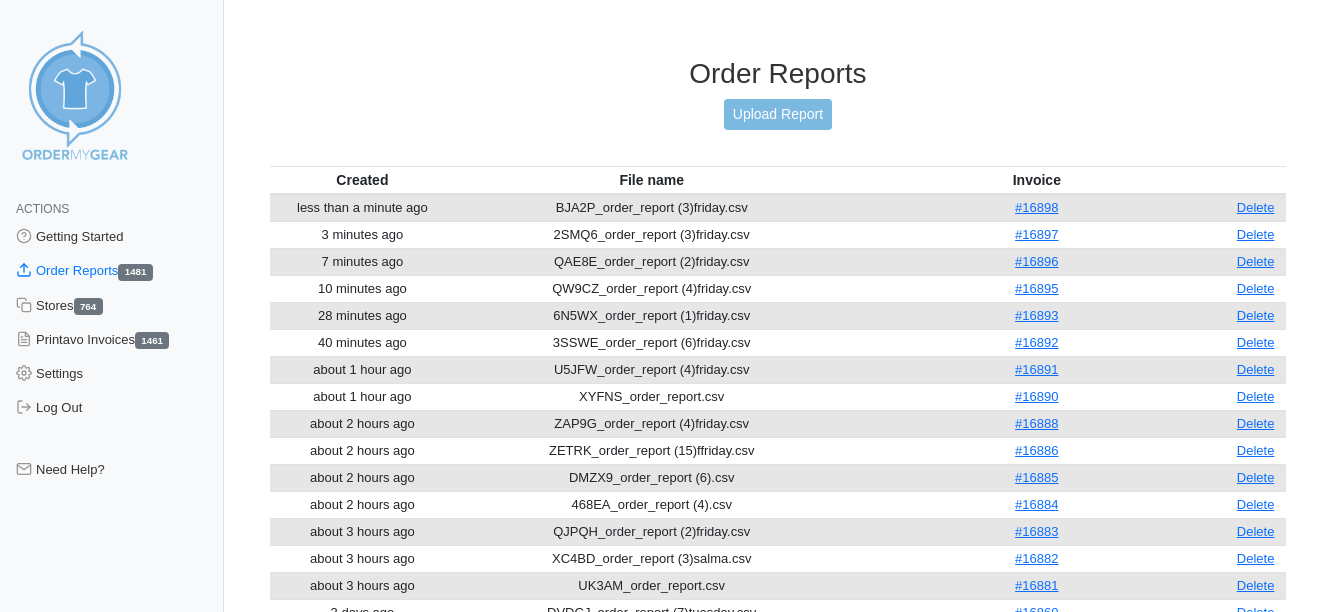 scroll, scrollTop: 0, scrollLeft: 0, axis: both 